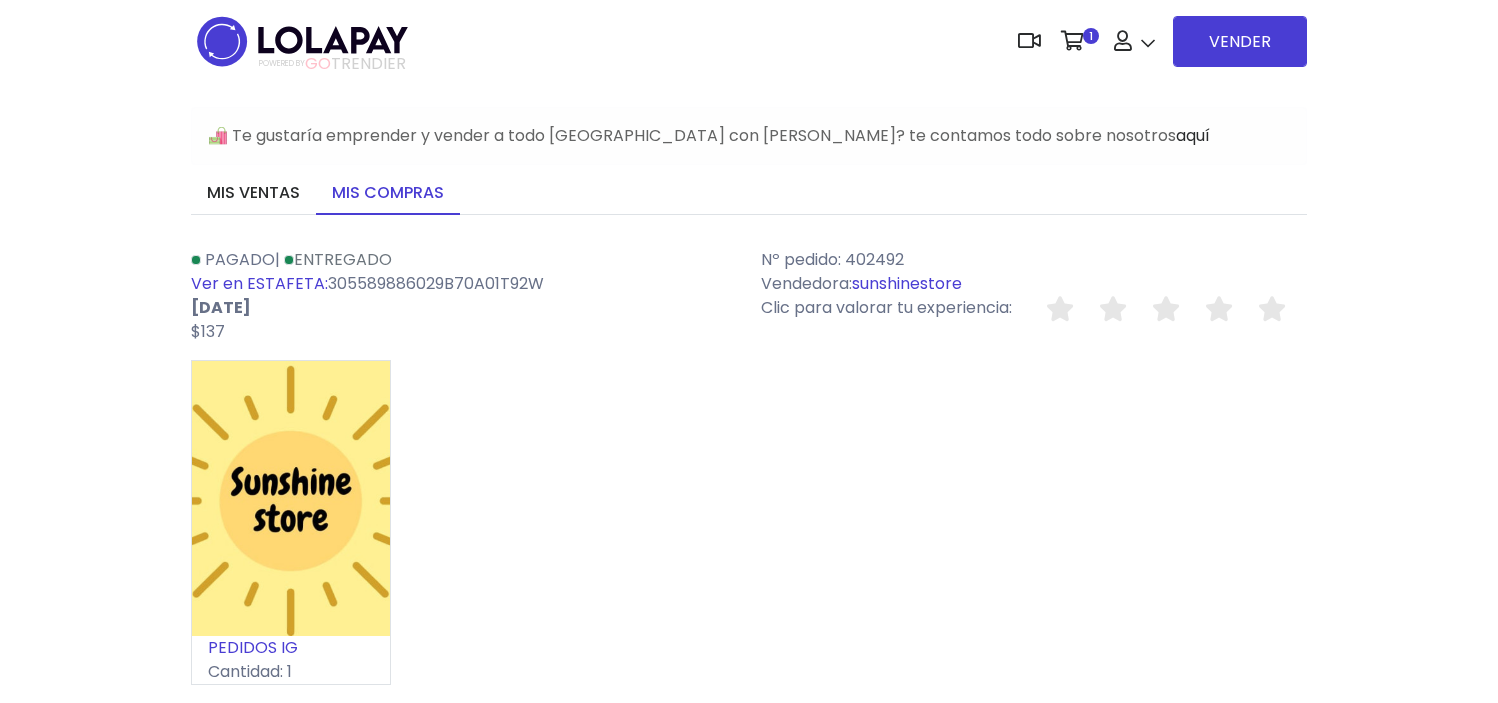 scroll, scrollTop: 0, scrollLeft: 0, axis: both 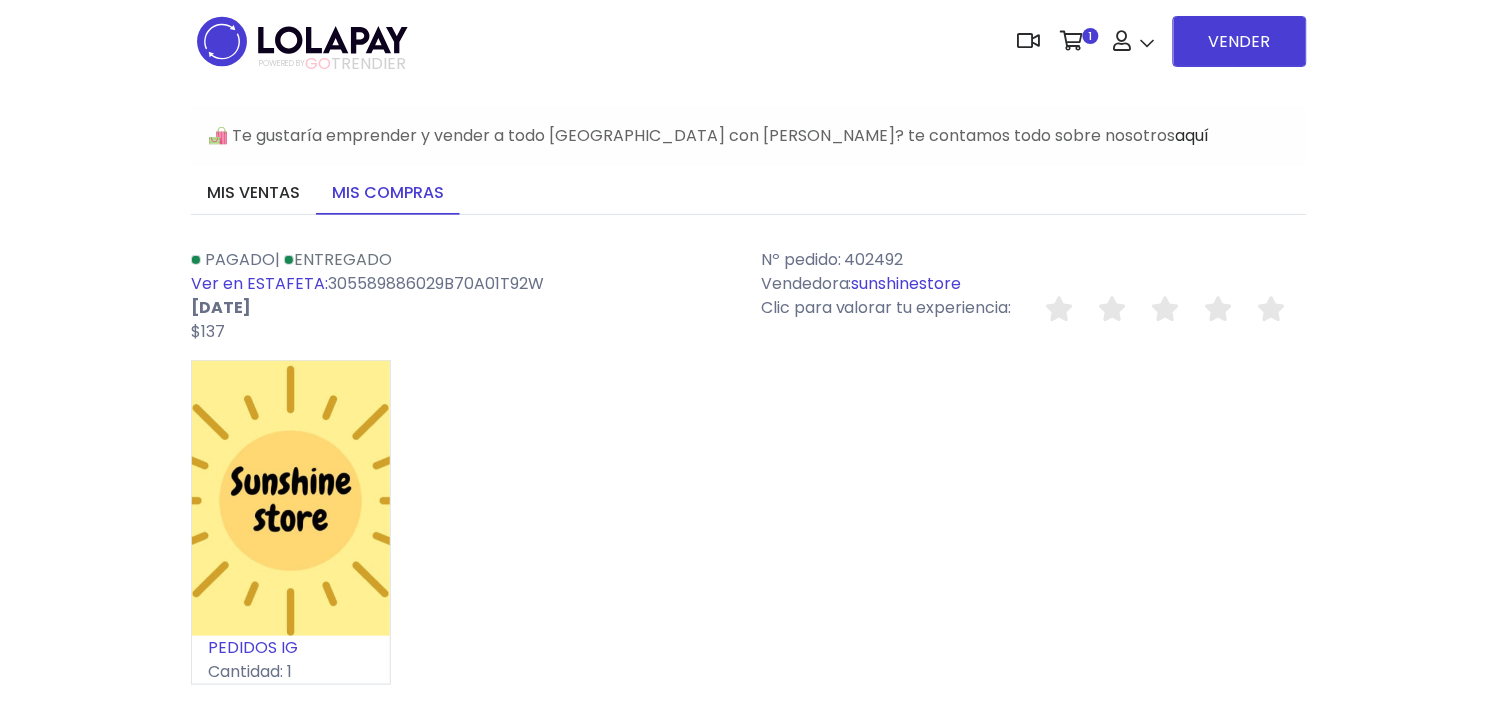 click on "sunshinestore" at bounding box center [907, 283] 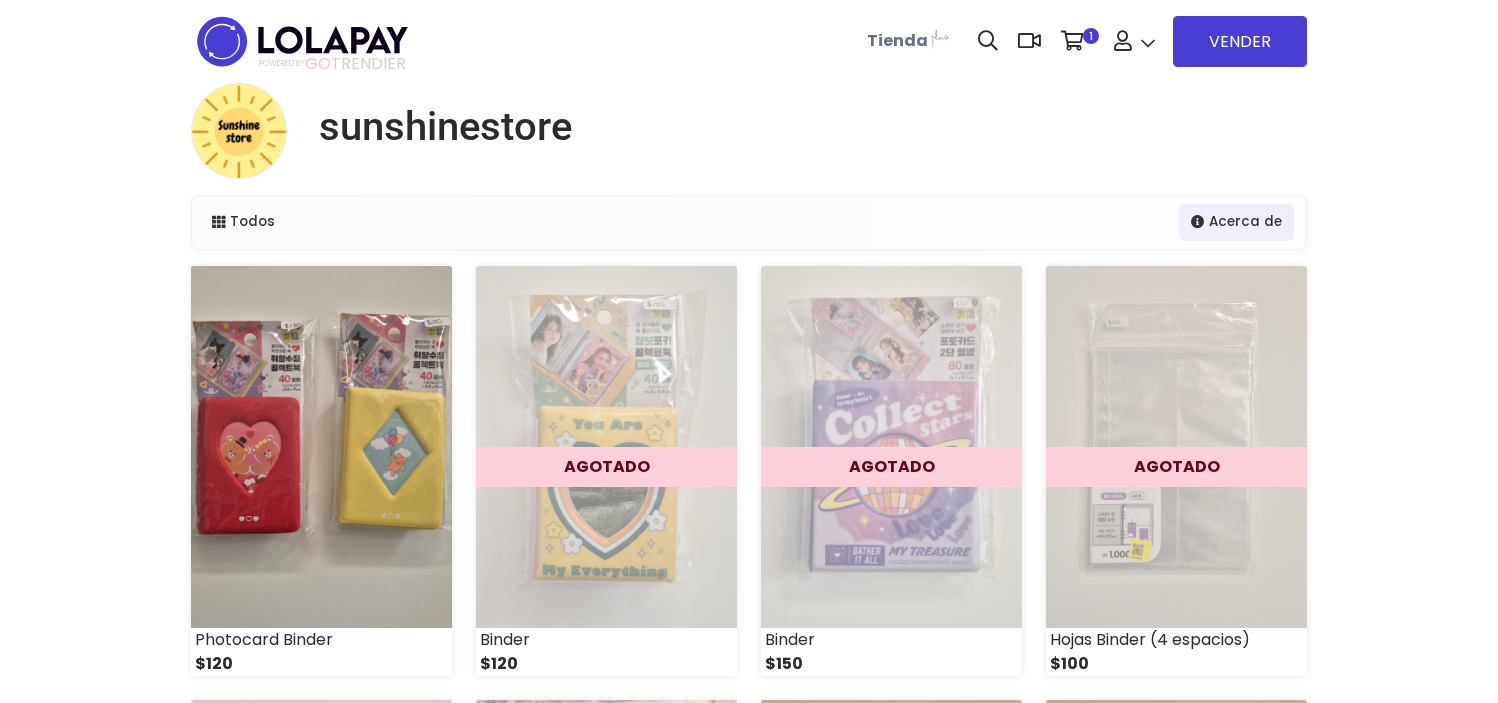 scroll, scrollTop: 0, scrollLeft: 0, axis: both 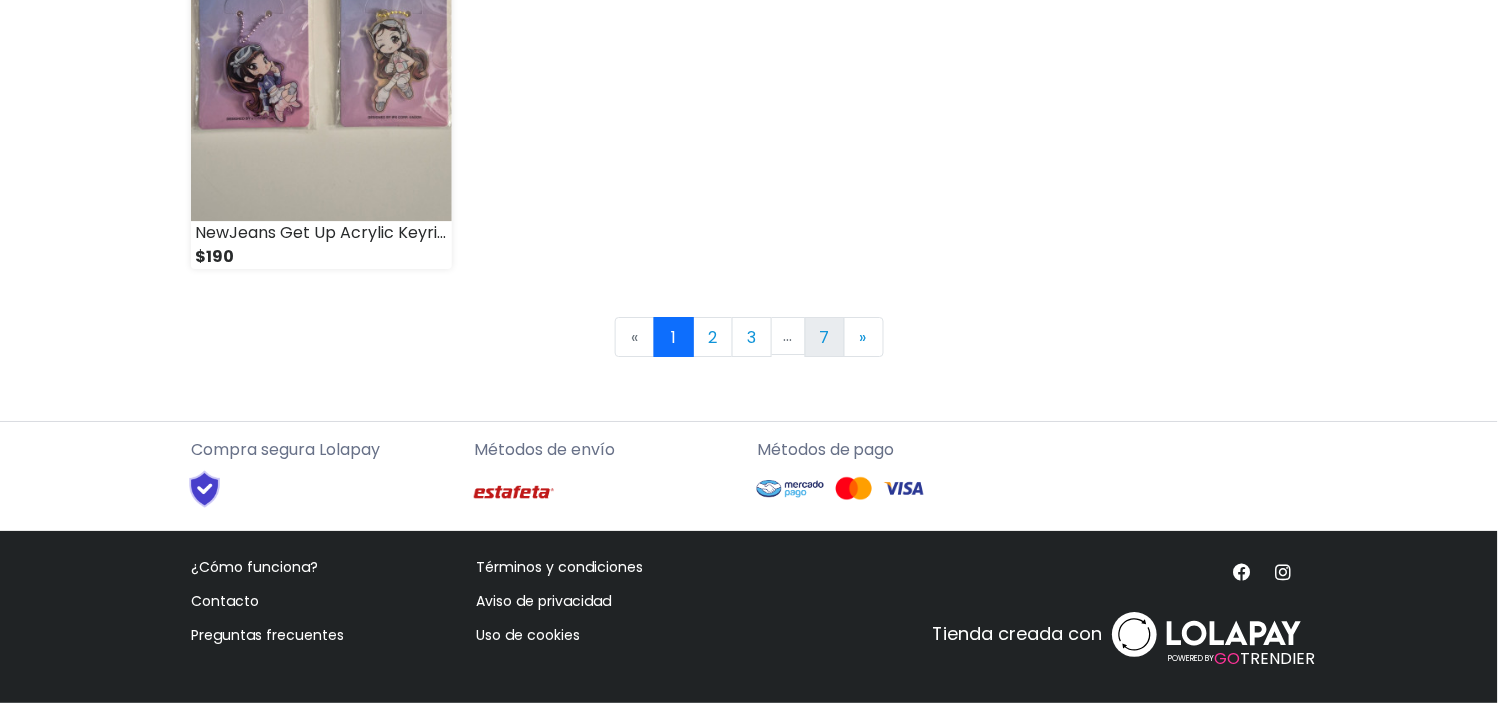 click on "7" at bounding box center [825, 337] 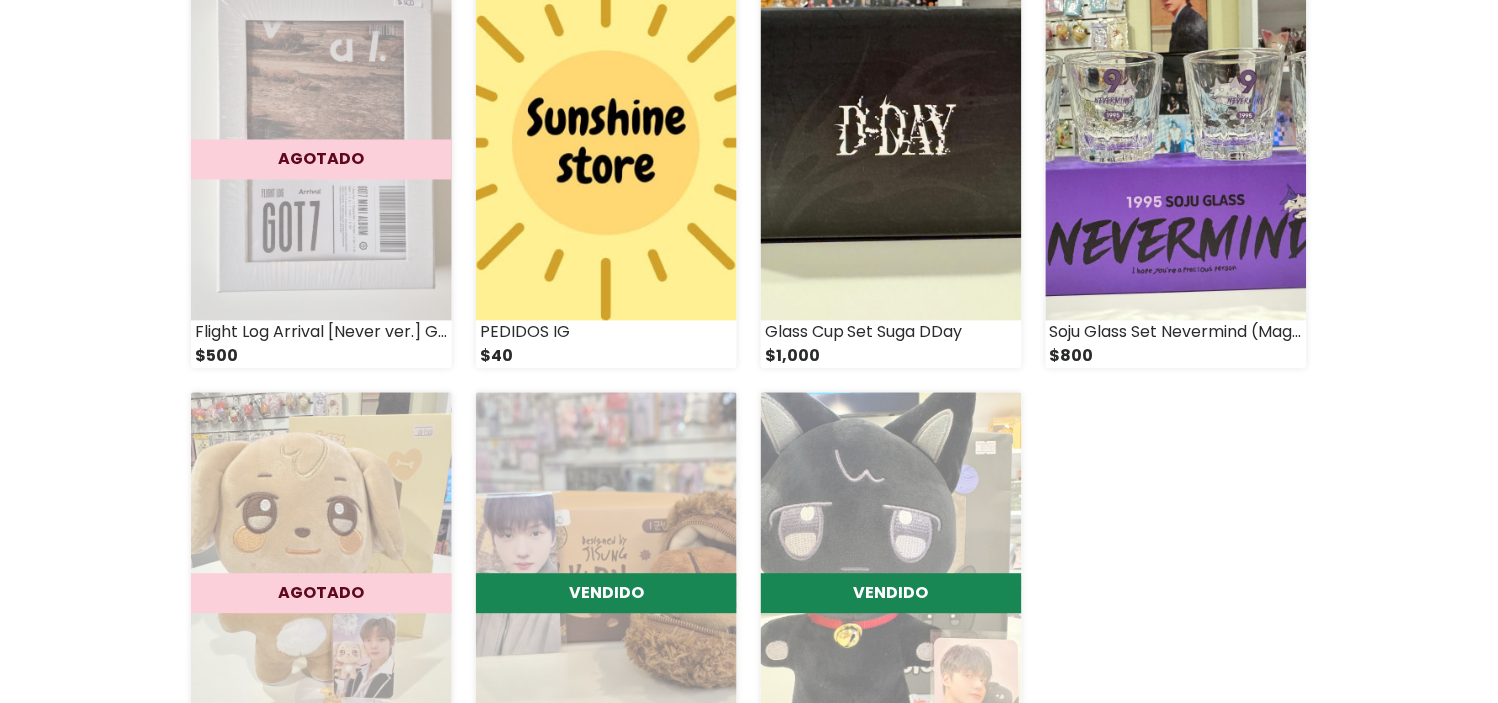 scroll, scrollTop: 745, scrollLeft: 0, axis: vertical 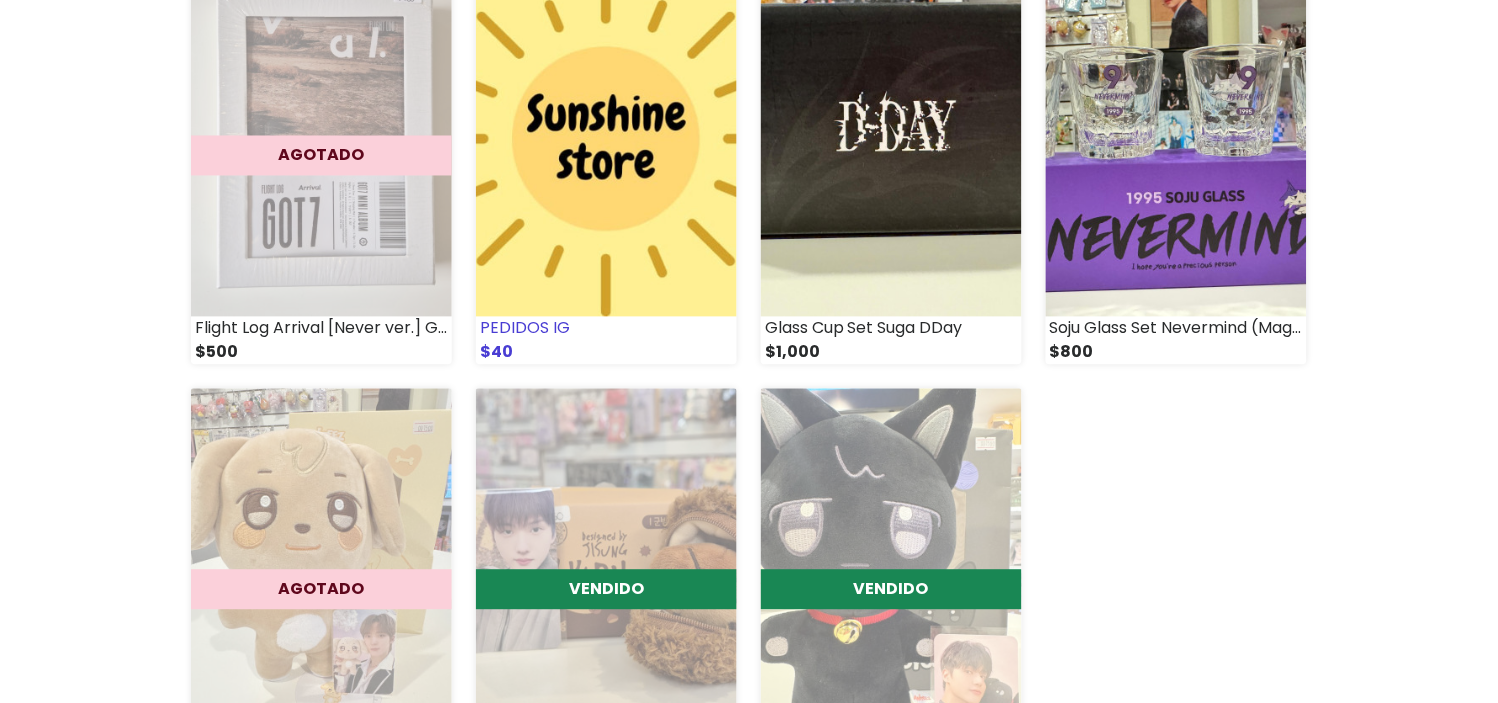 click at bounding box center (606, 136) 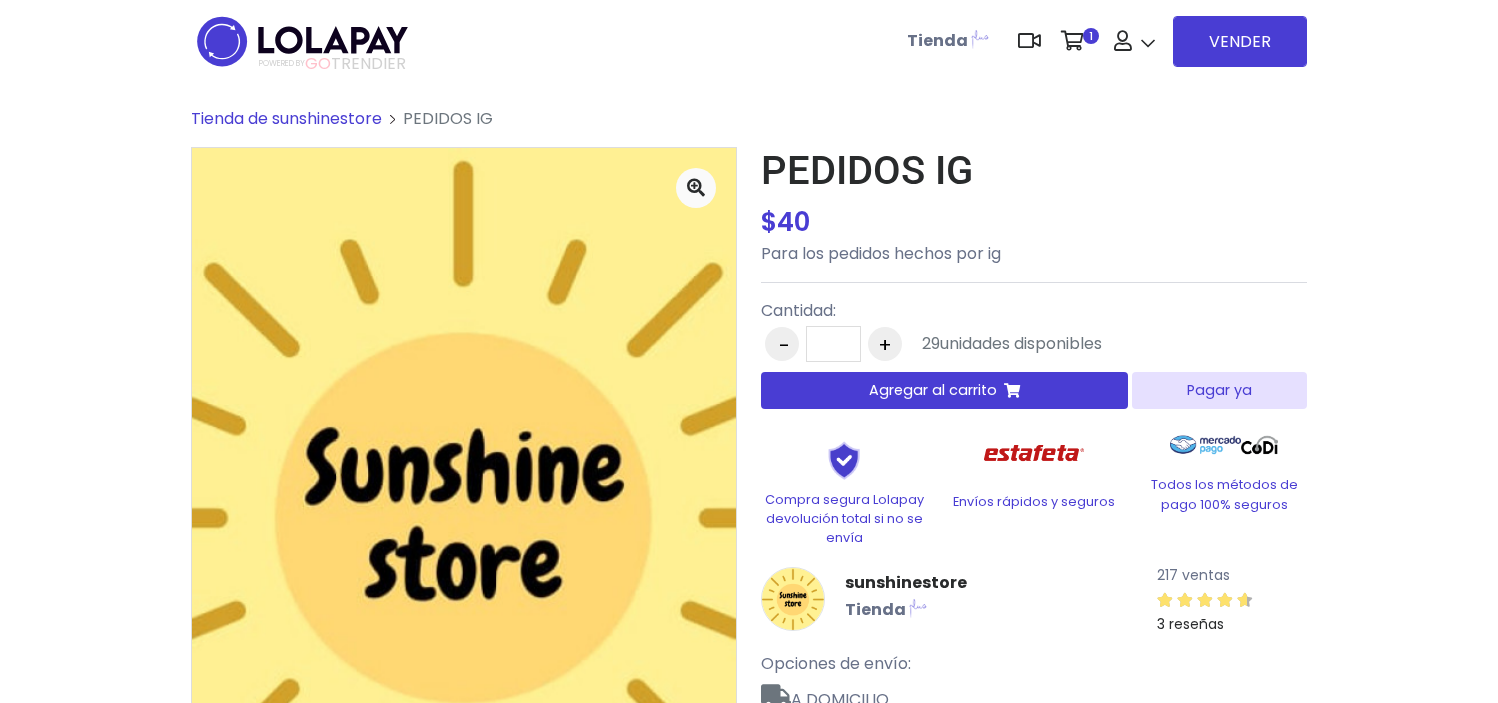 scroll, scrollTop: 0, scrollLeft: 0, axis: both 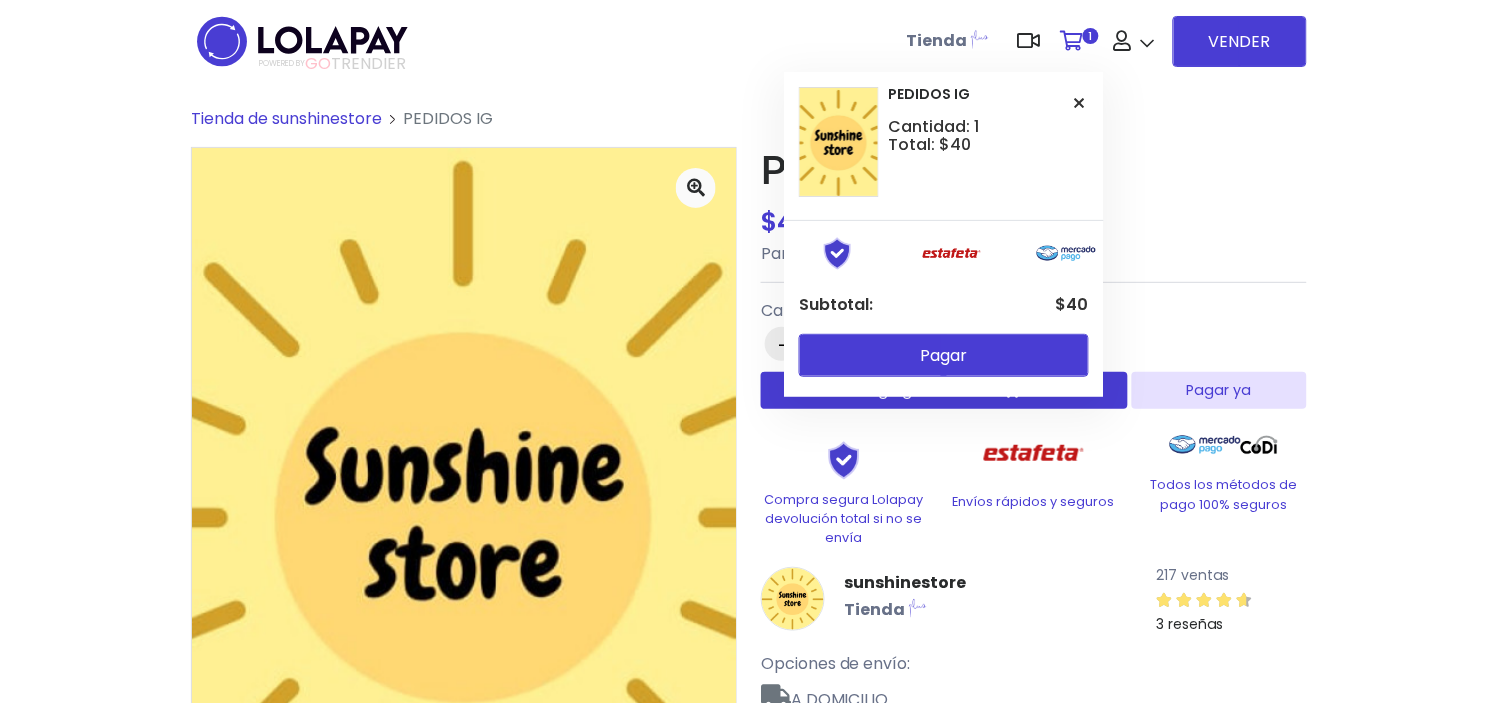 click on "1" at bounding box center [1077, 41] 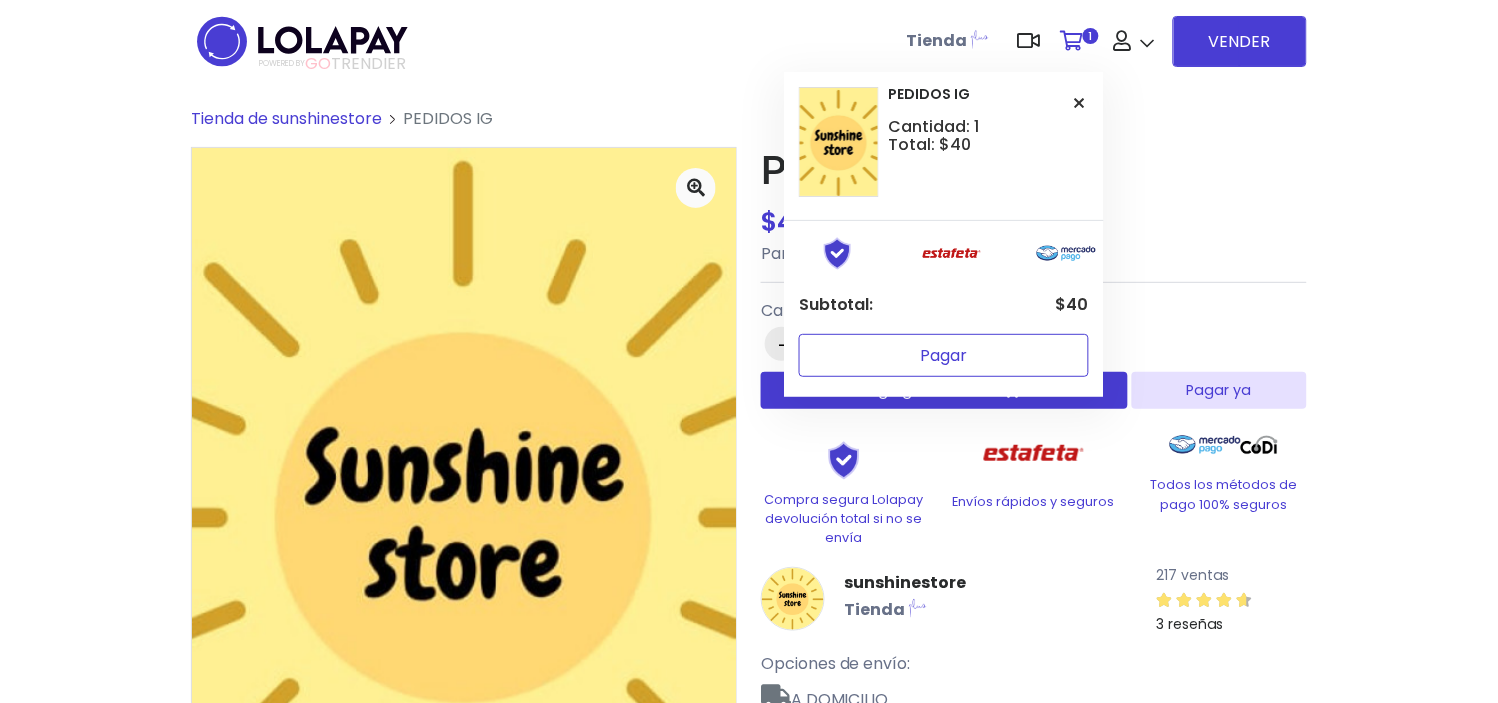 click on "Pagar" at bounding box center (944, 355) 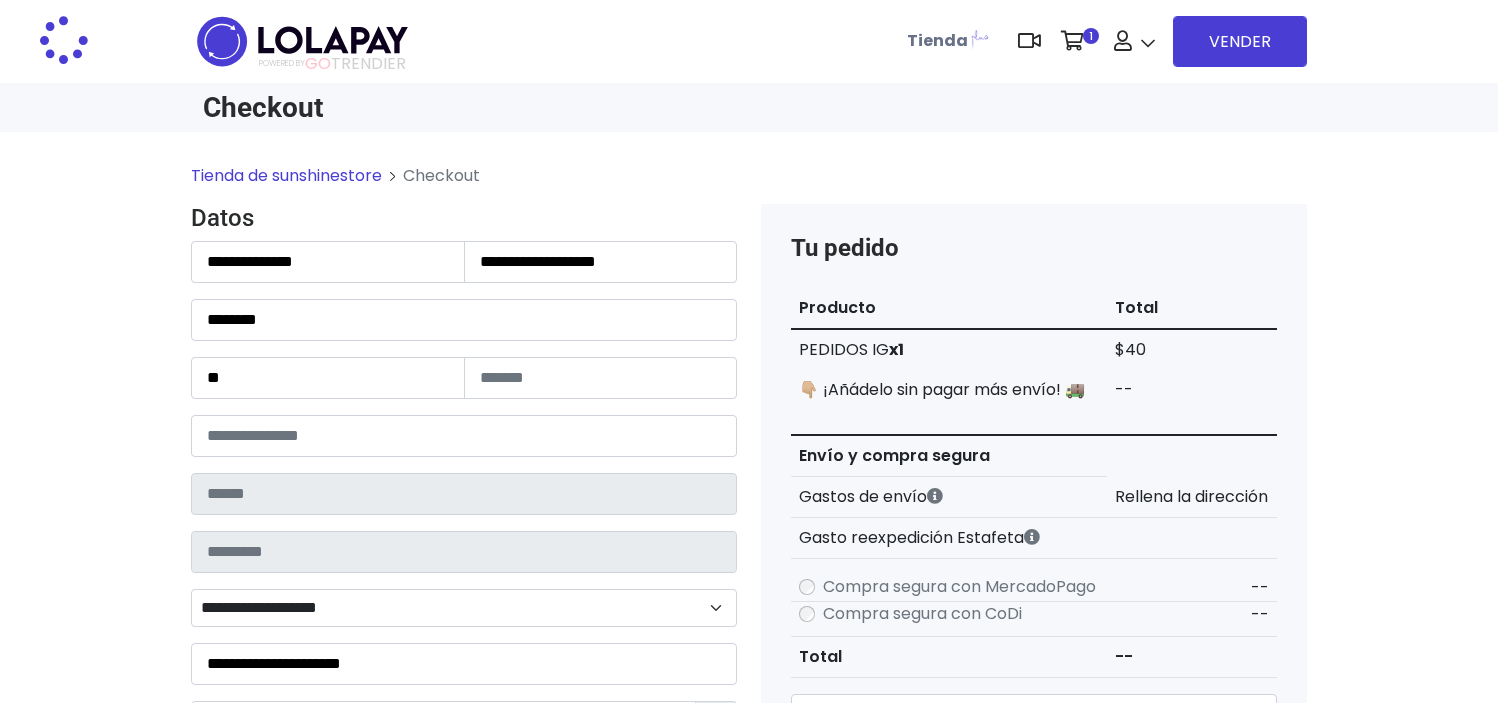 scroll, scrollTop: 0, scrollLeft: 0, axis: both 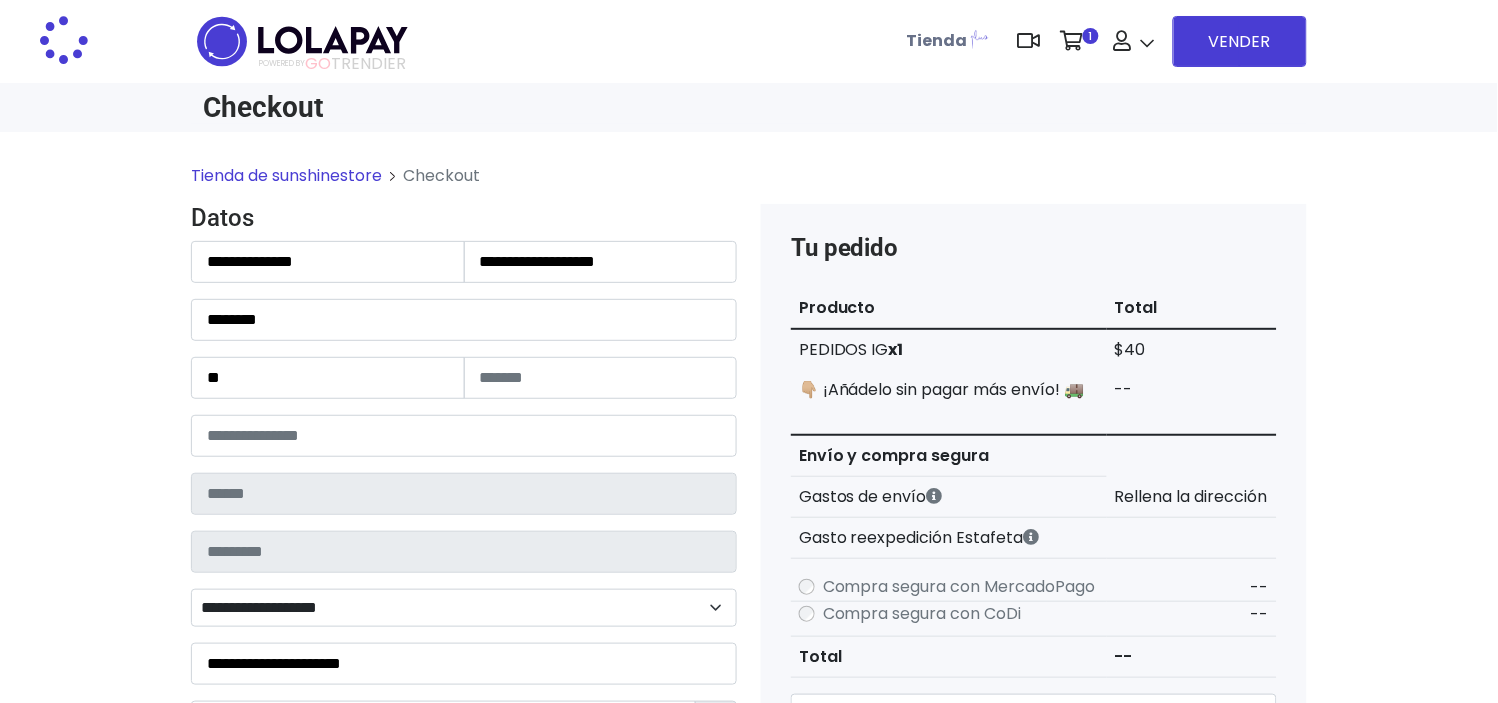 type on "******" 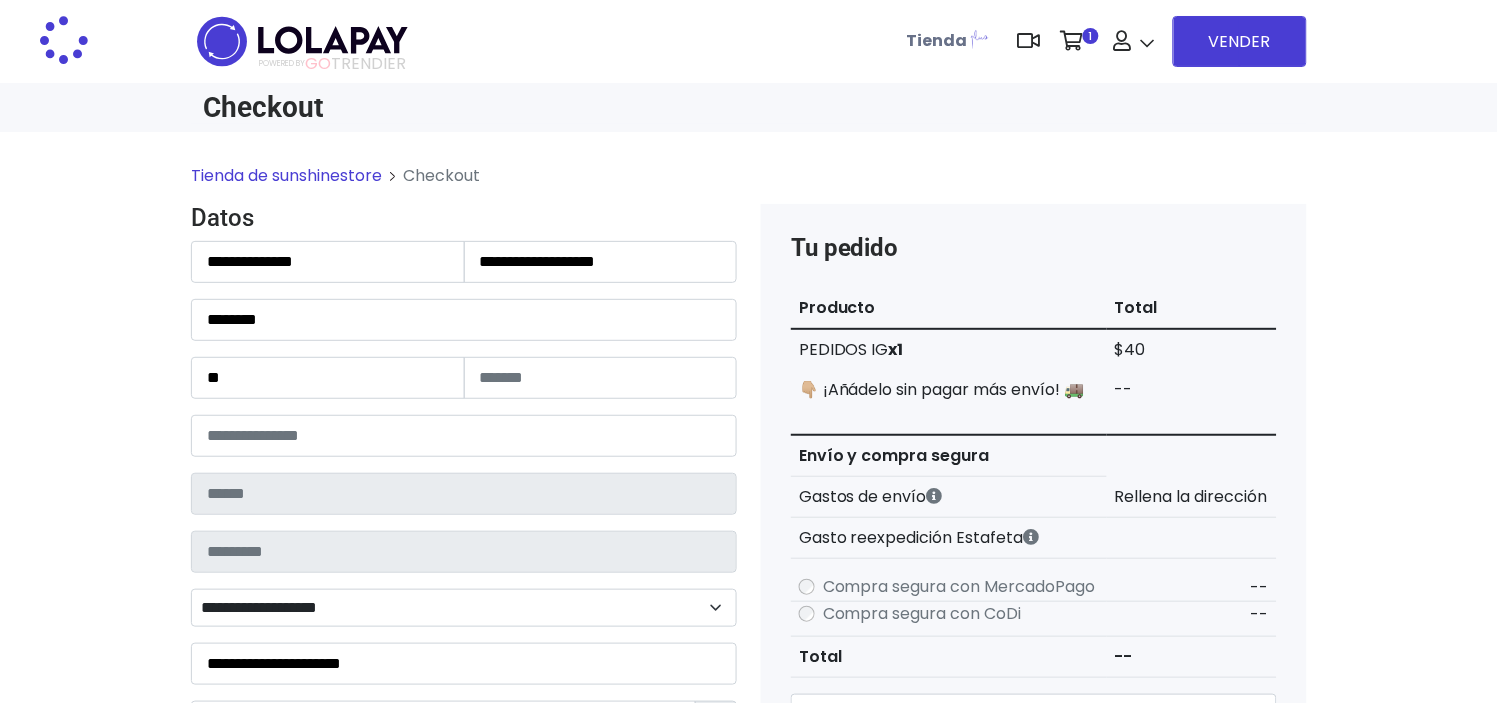 type on "**********" 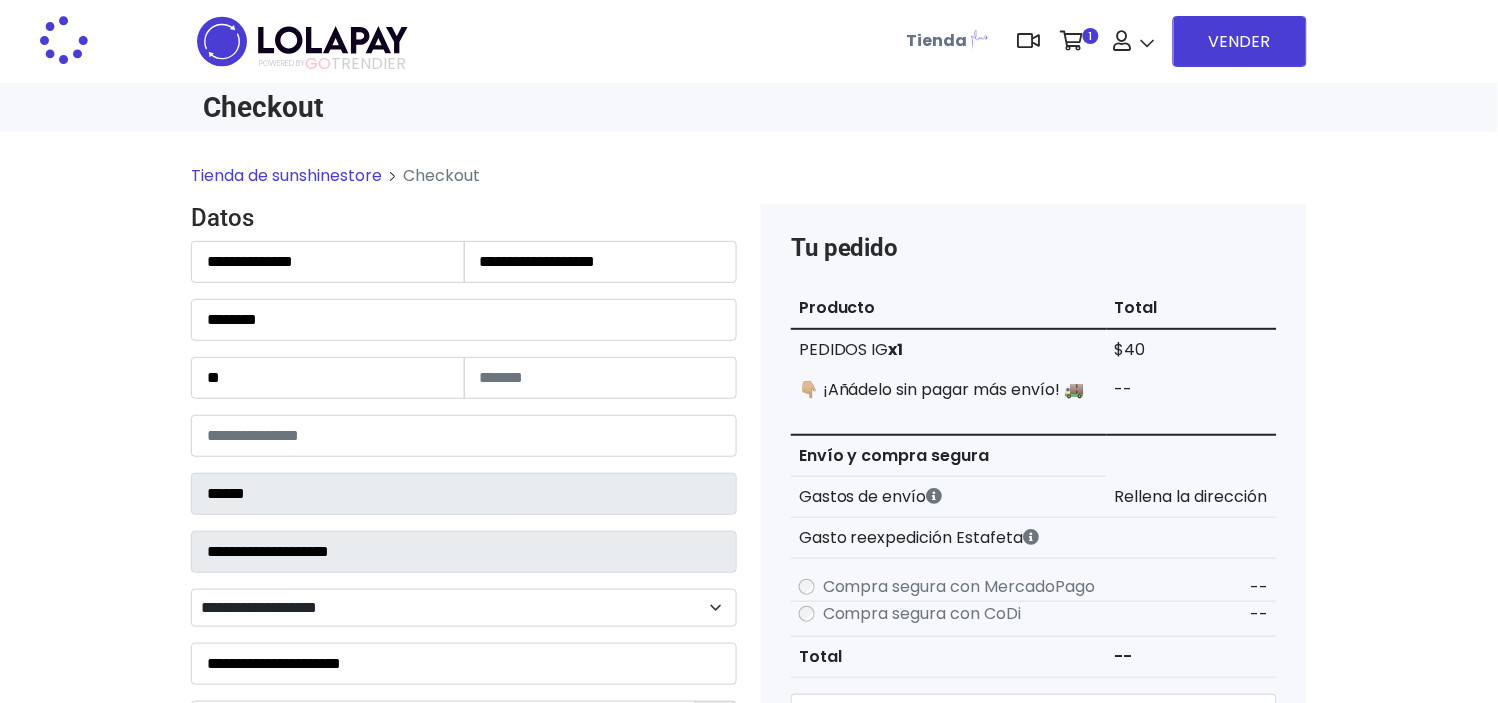 select on "**********" 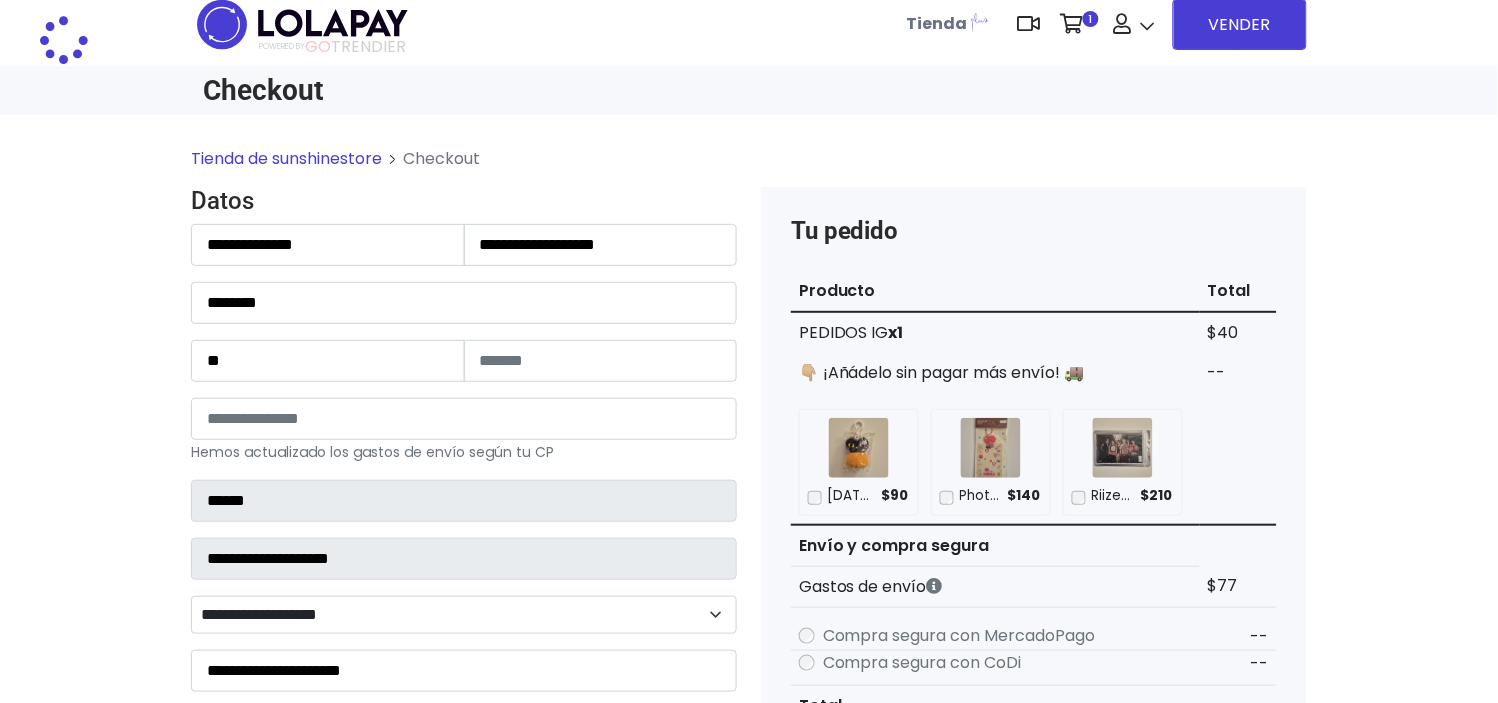 scroll, scrollTop: 18, scrollLeft: 0, axis: vertical 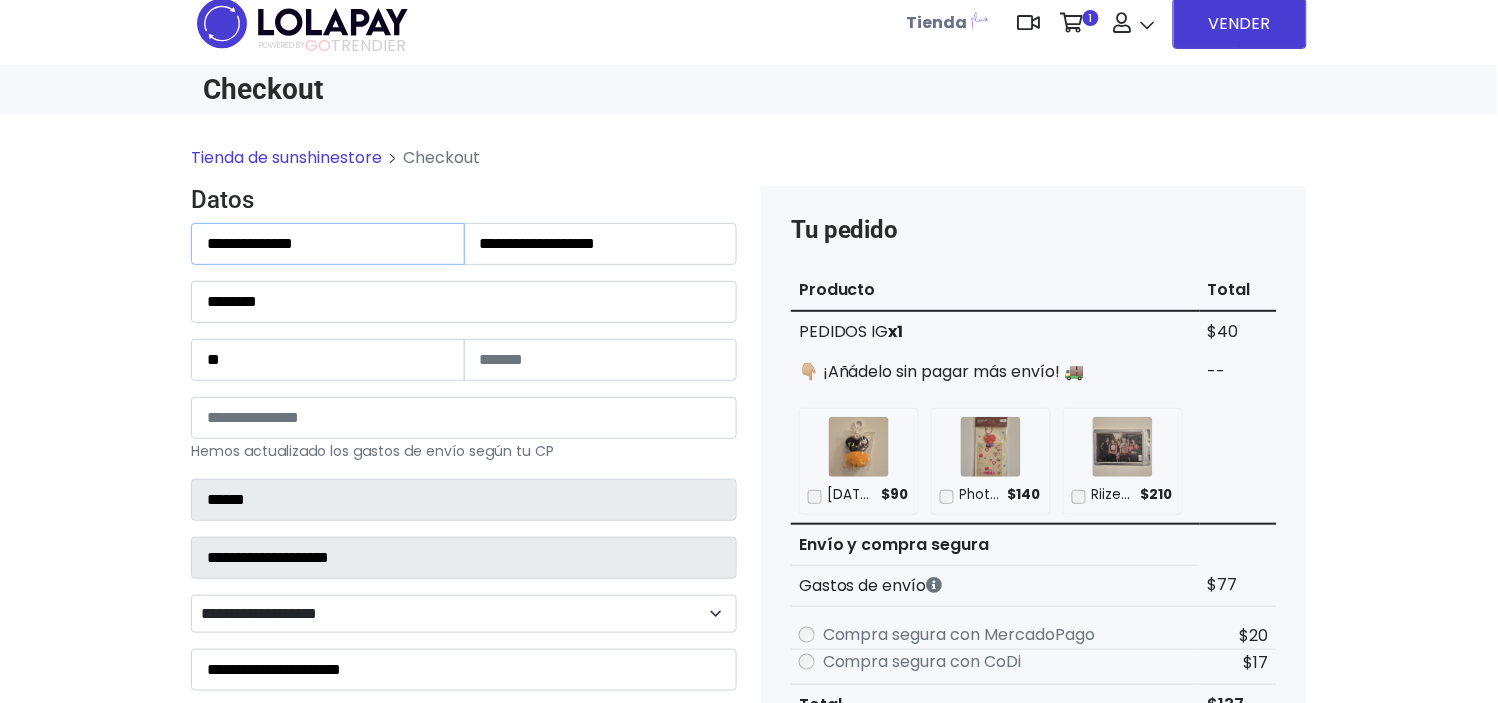 drag, startPoint x: 388, startPoint y: 264, endPoint x: 173, endPoint y: 270, distance: 215.08371 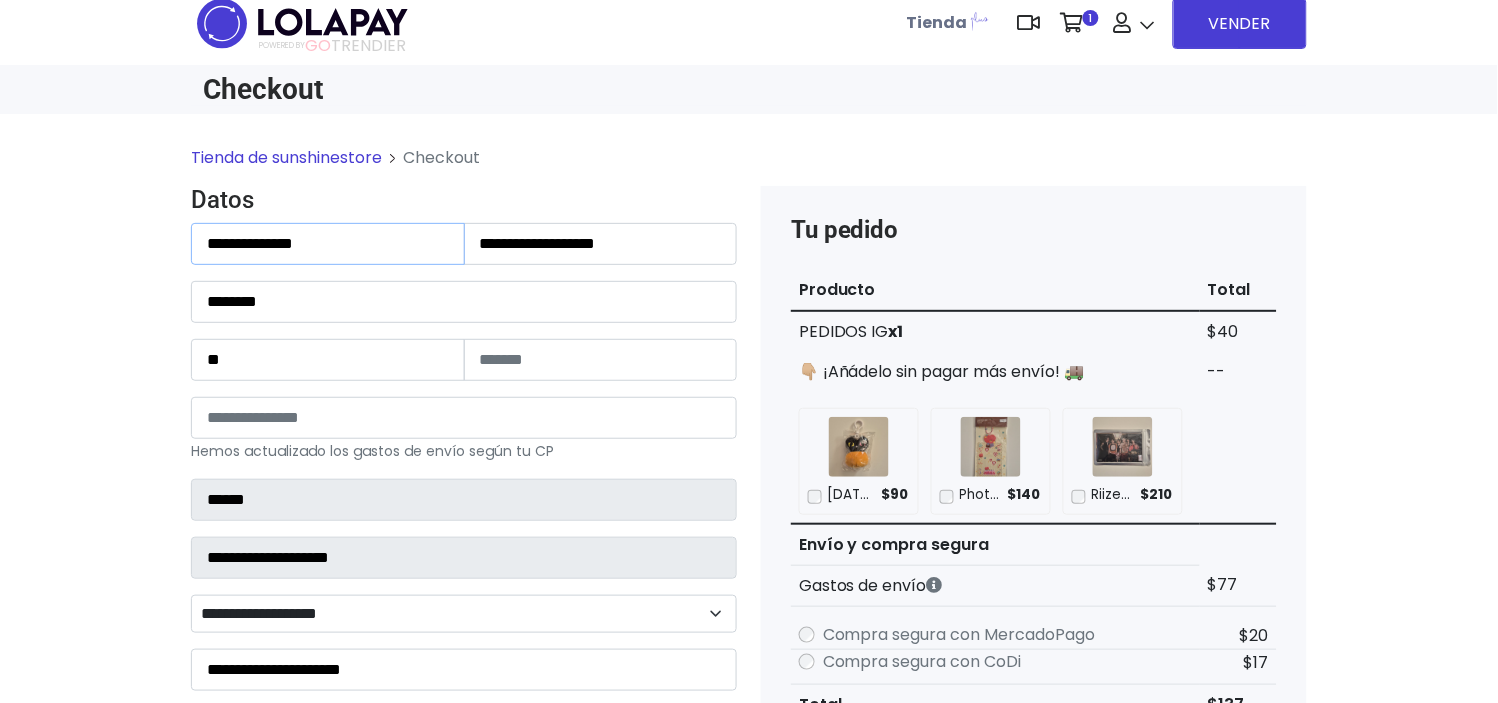 click on "Tienda de sunshinestore
Checkout
Datos
Información de Estafeta
Este CP es Ocurre Forzoso para Estafeta , por lo tanto es  responsabilidad del comprador hacer seguimiento del pedido y recogerlo en sucursal . No se hace devolución del costo de envío si el pedido regresa a remitente.
📦 ¿Dónde lo tengo que recoger?" at bounding box center (749, 840) 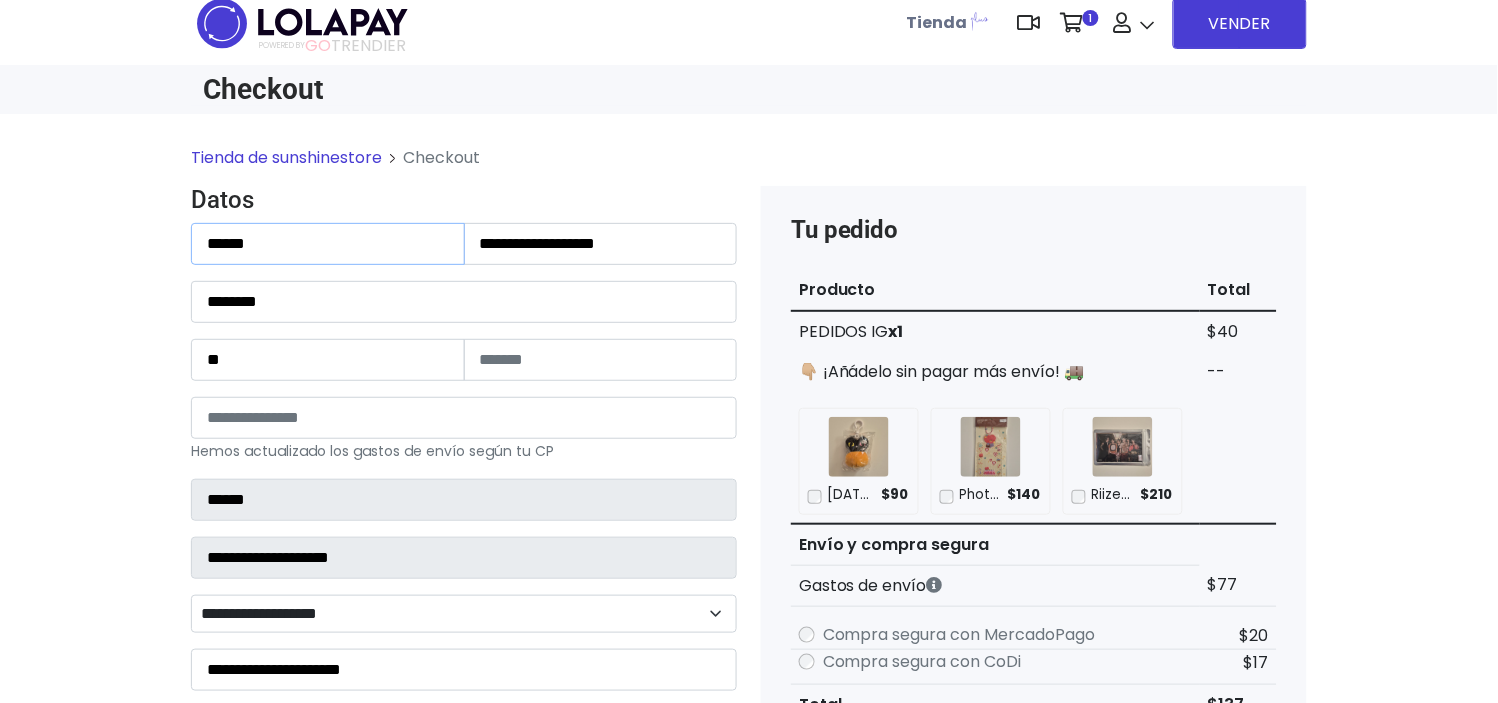type on "*****" 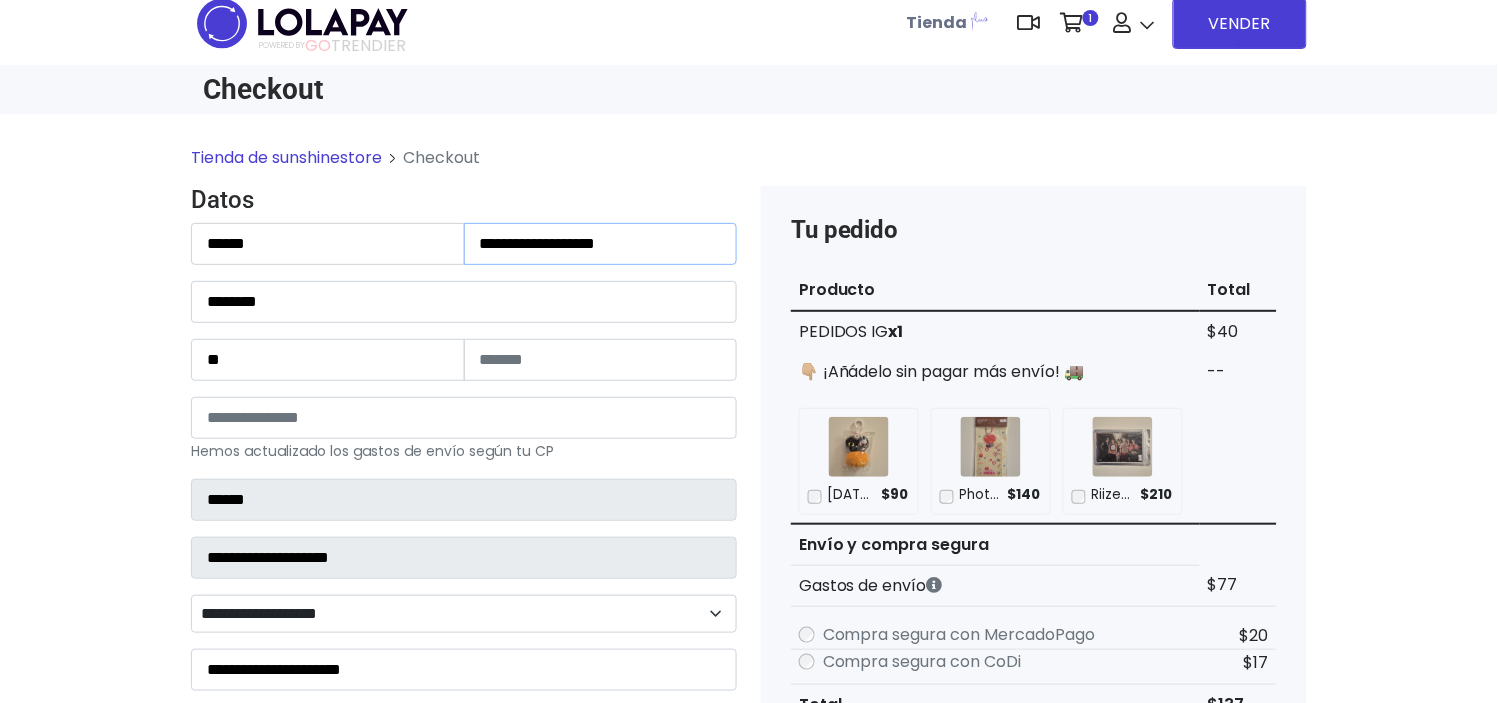 drag, startPoint x: 667, startPoint y: 245, endPoint x: 322, endPoint y: 240, distance: 345.03622 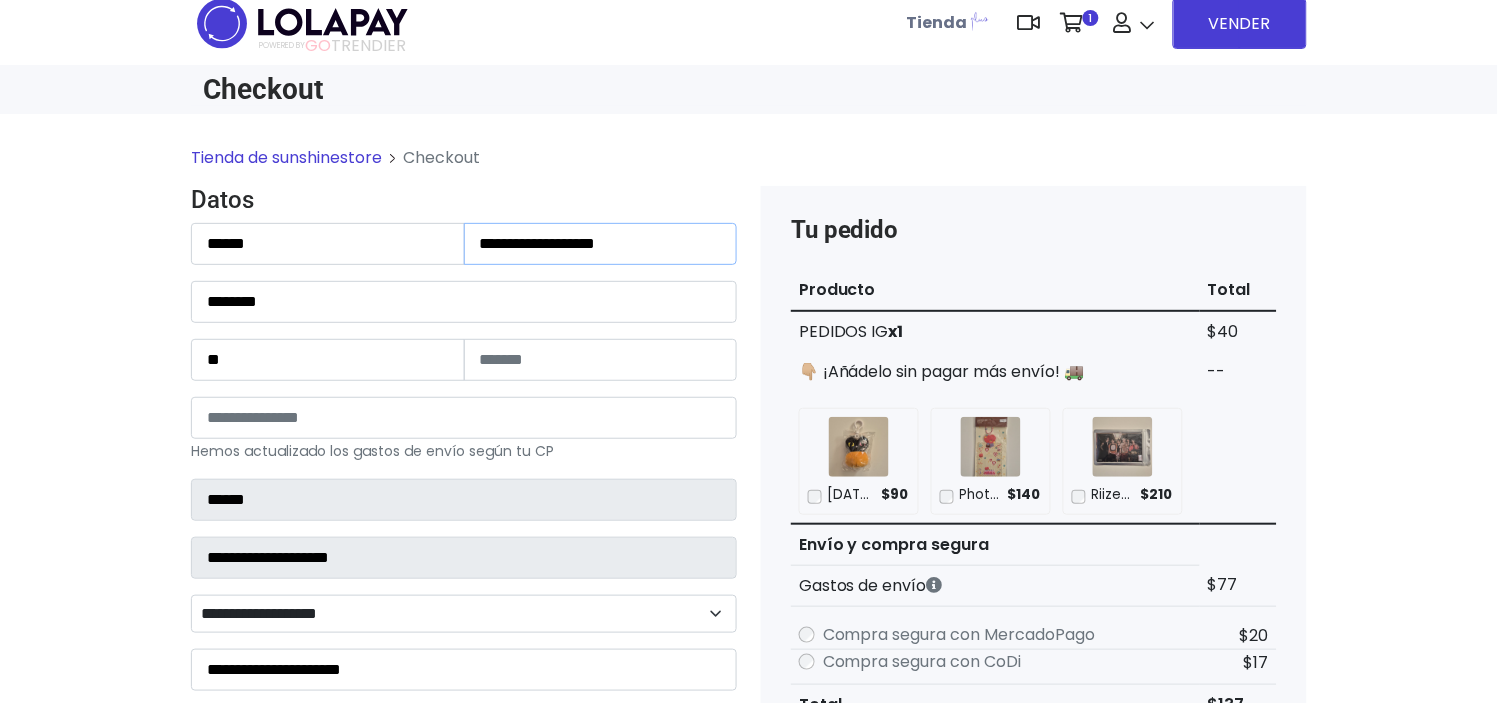 click on "**********" at bounding box center (464, 244) 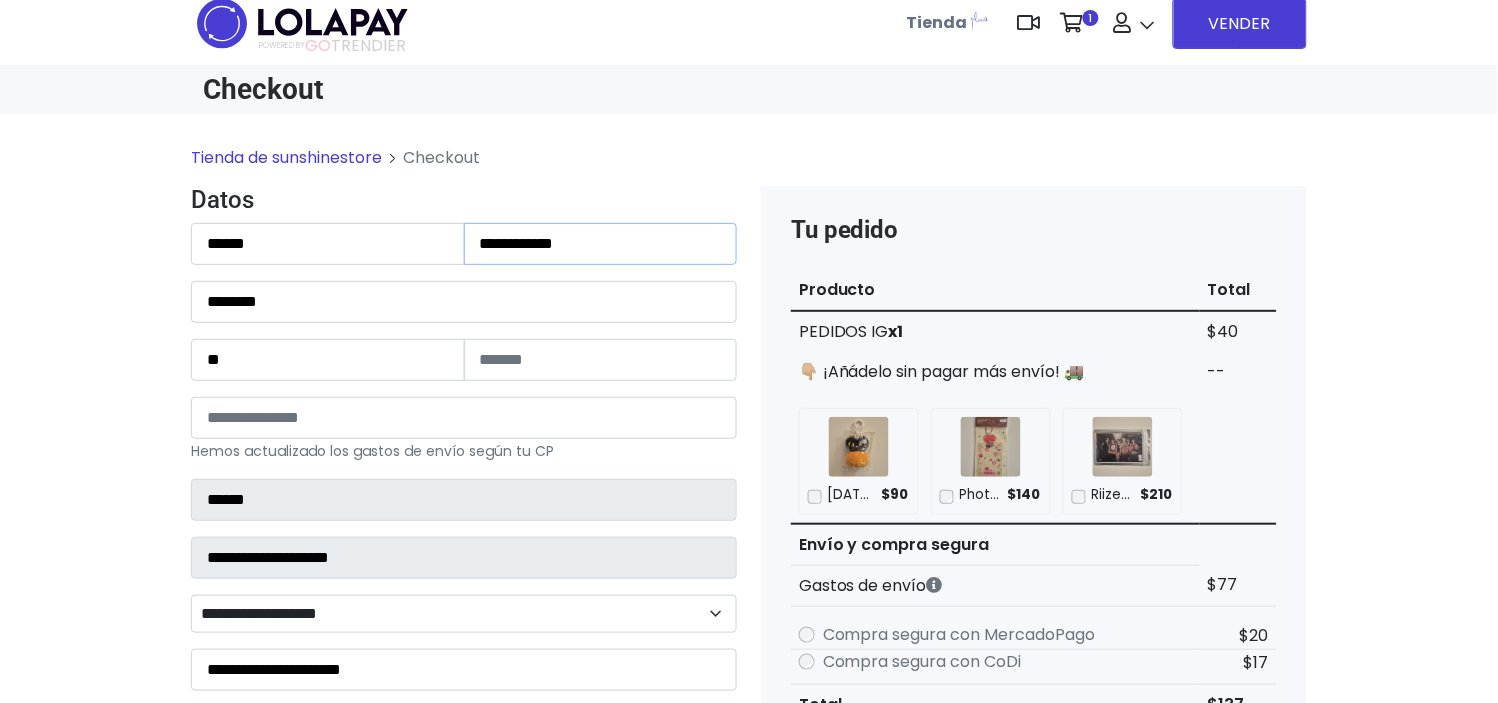 type on "**********" 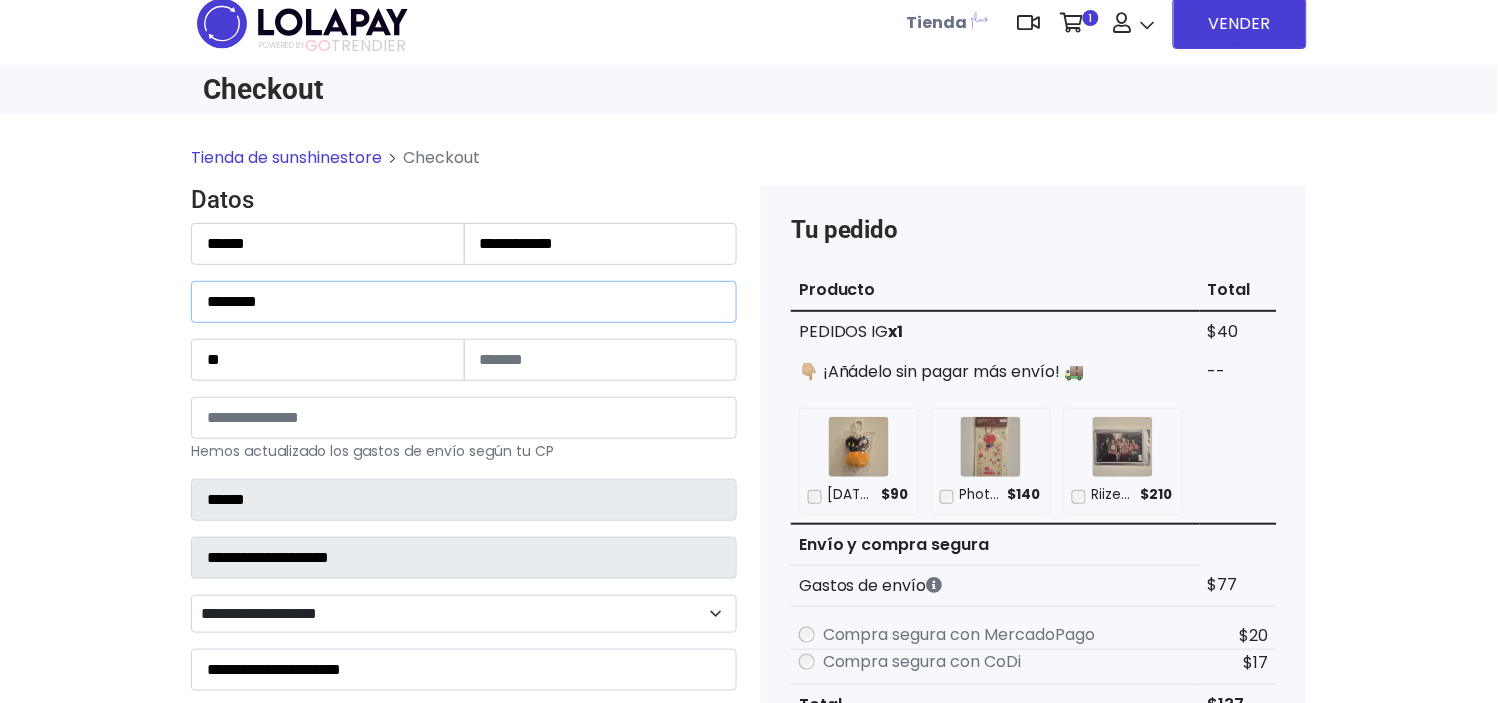 drag, startPoint x: 348, startPoint y: 314, endPoint x: 0, endPoint y: 303, distance: 348.1738 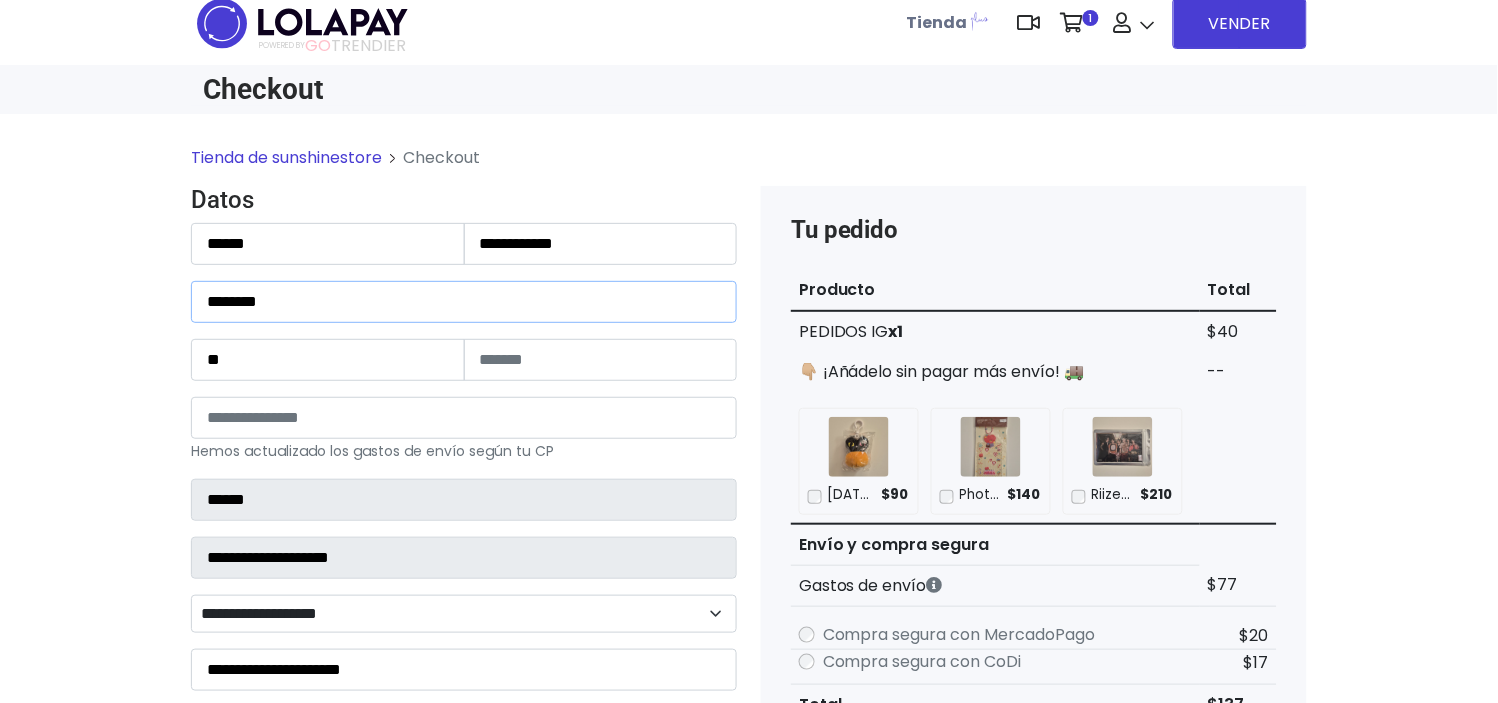 click on "Tienda de sunshinestore
Checkout
Datos
Información de Estafeta
Este CP es Ocurre Forzoso para Estafeta , por lo tanto es  responsabilidad del comprador hacer seguimiento del pedido y recogerlo en sucursal . No se hace devolución del costo de envío si el pedido regresa a remitente.
📦 ¿Dónde lo tengo que recoger?" at bounding box center (749, 840) 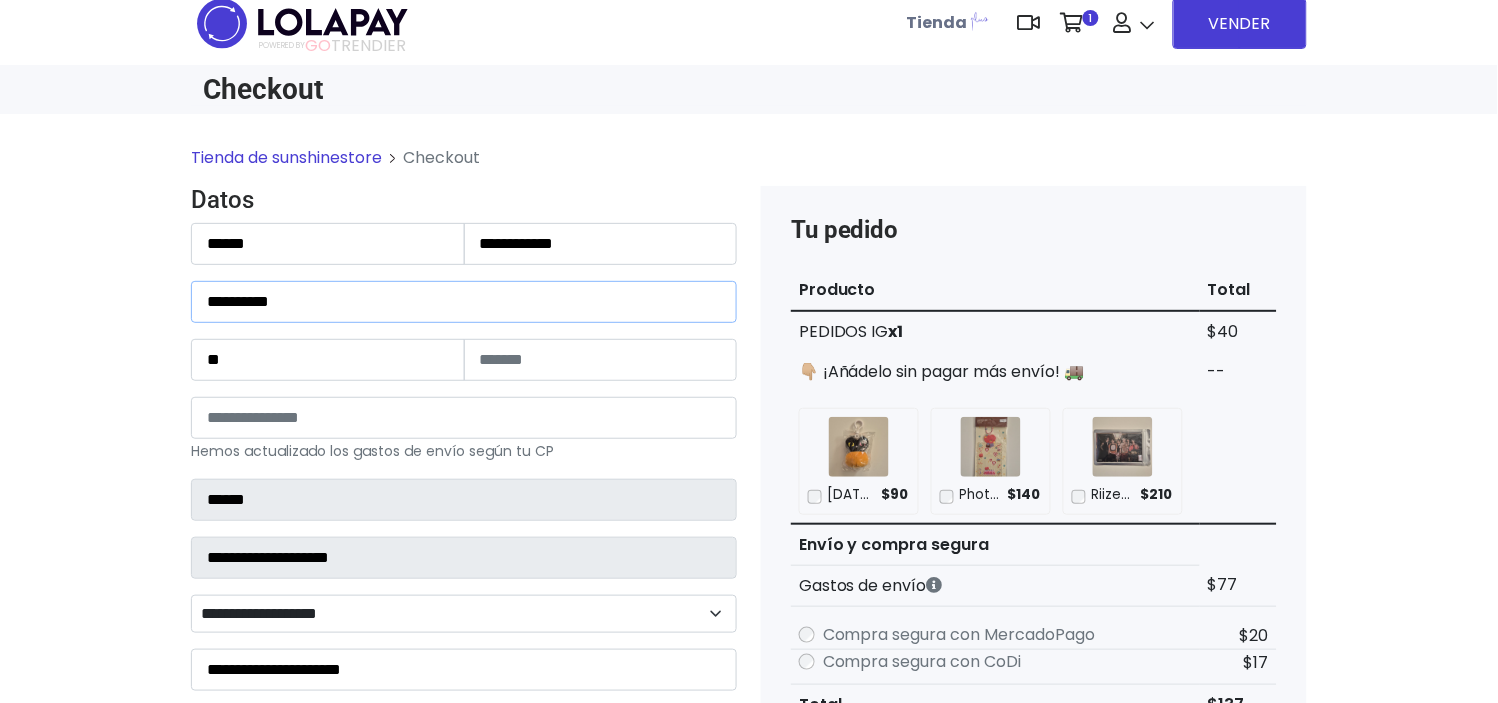 type on "**********" 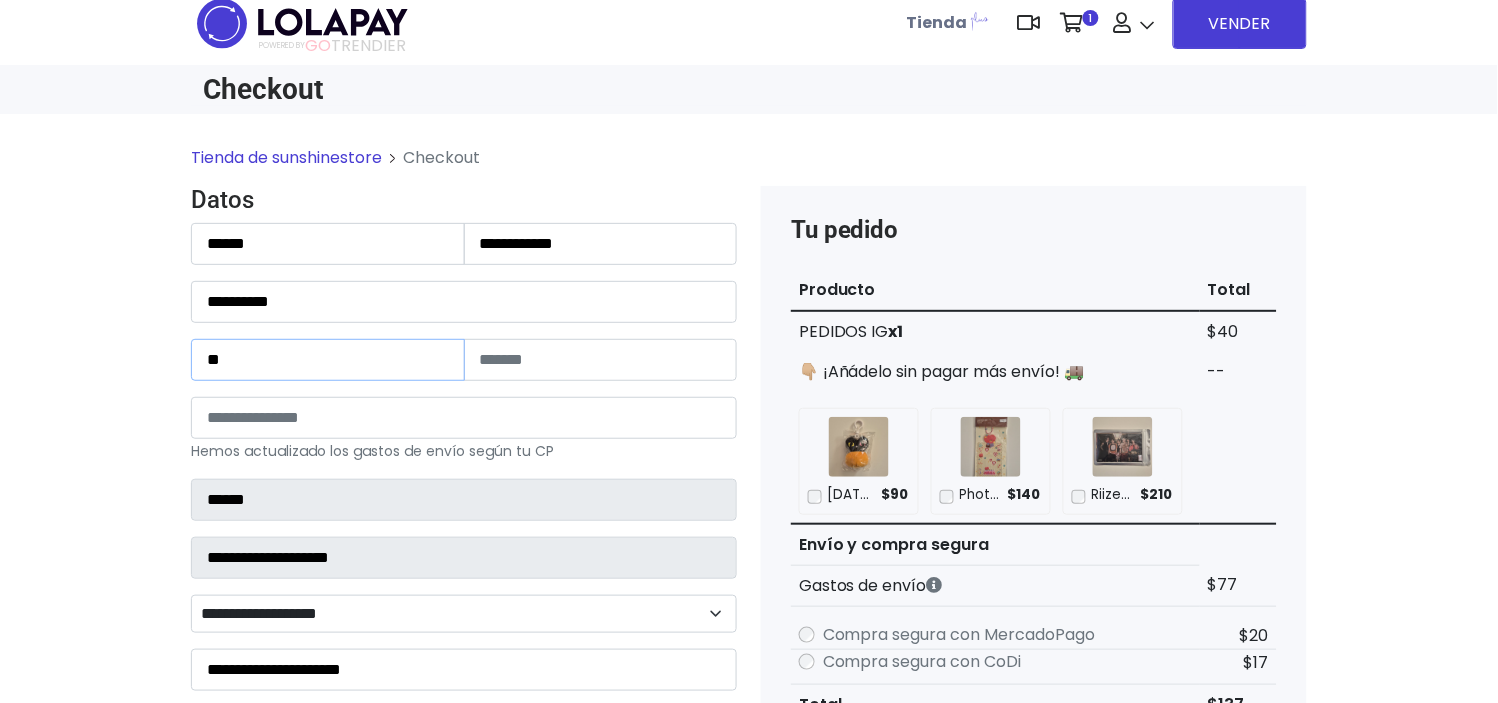 click on "**" at bounding box center (328, 360) 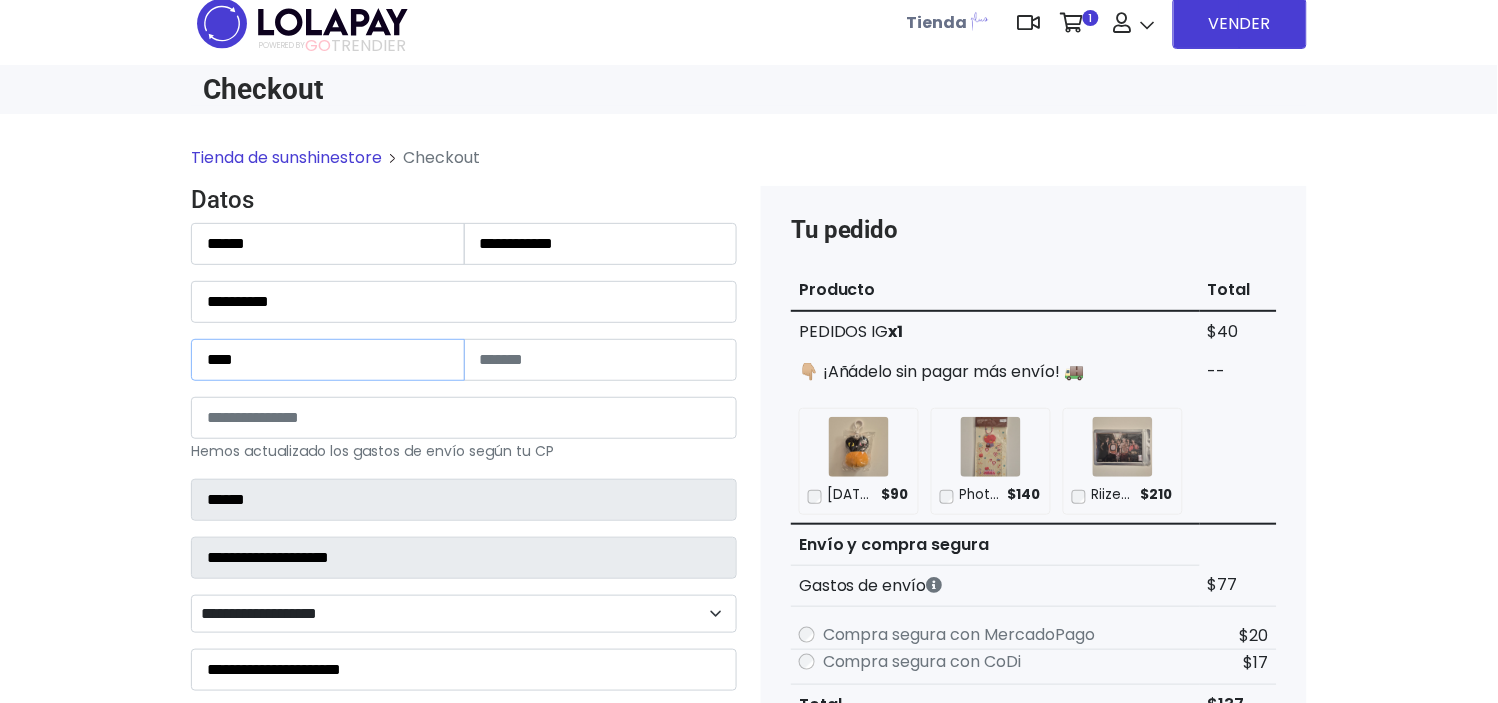 type on "****" 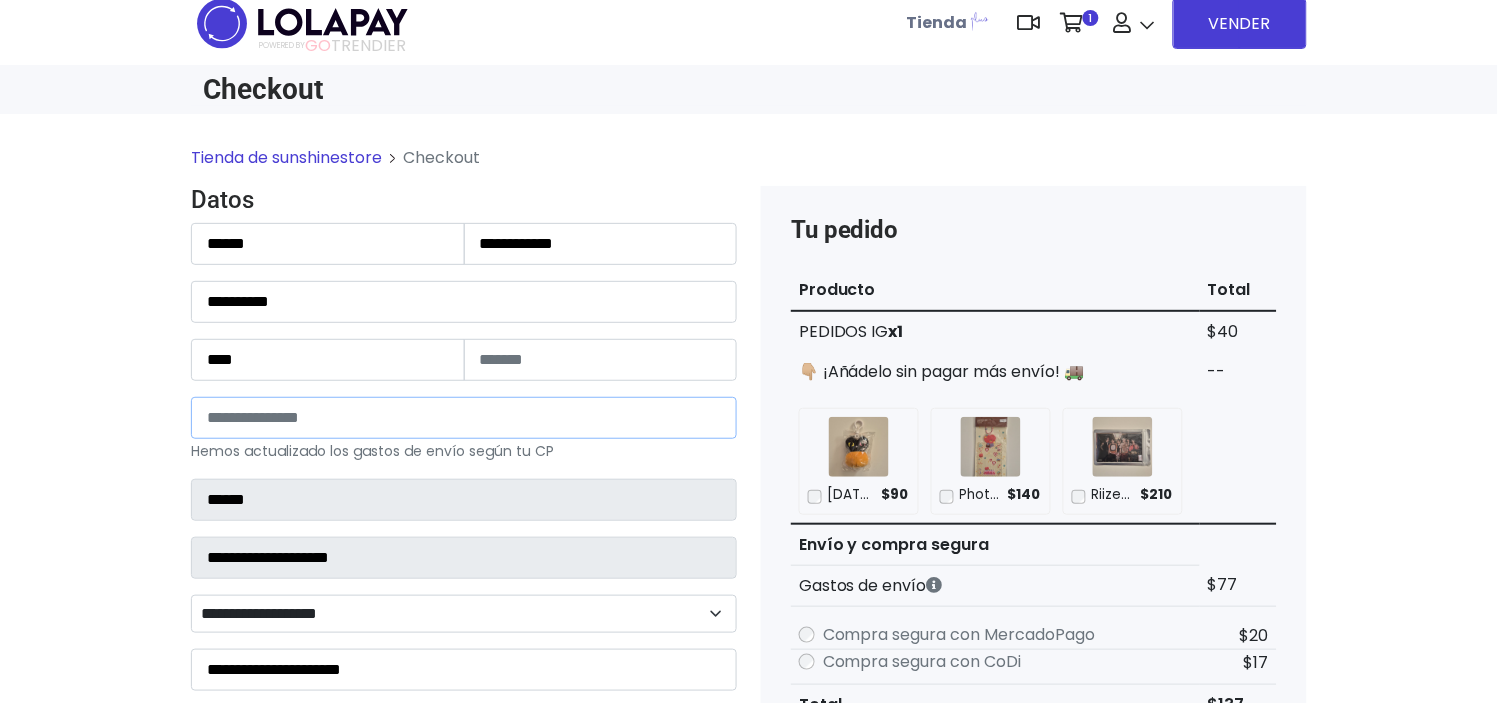 click on "*****" at bounding box center (464, 418) 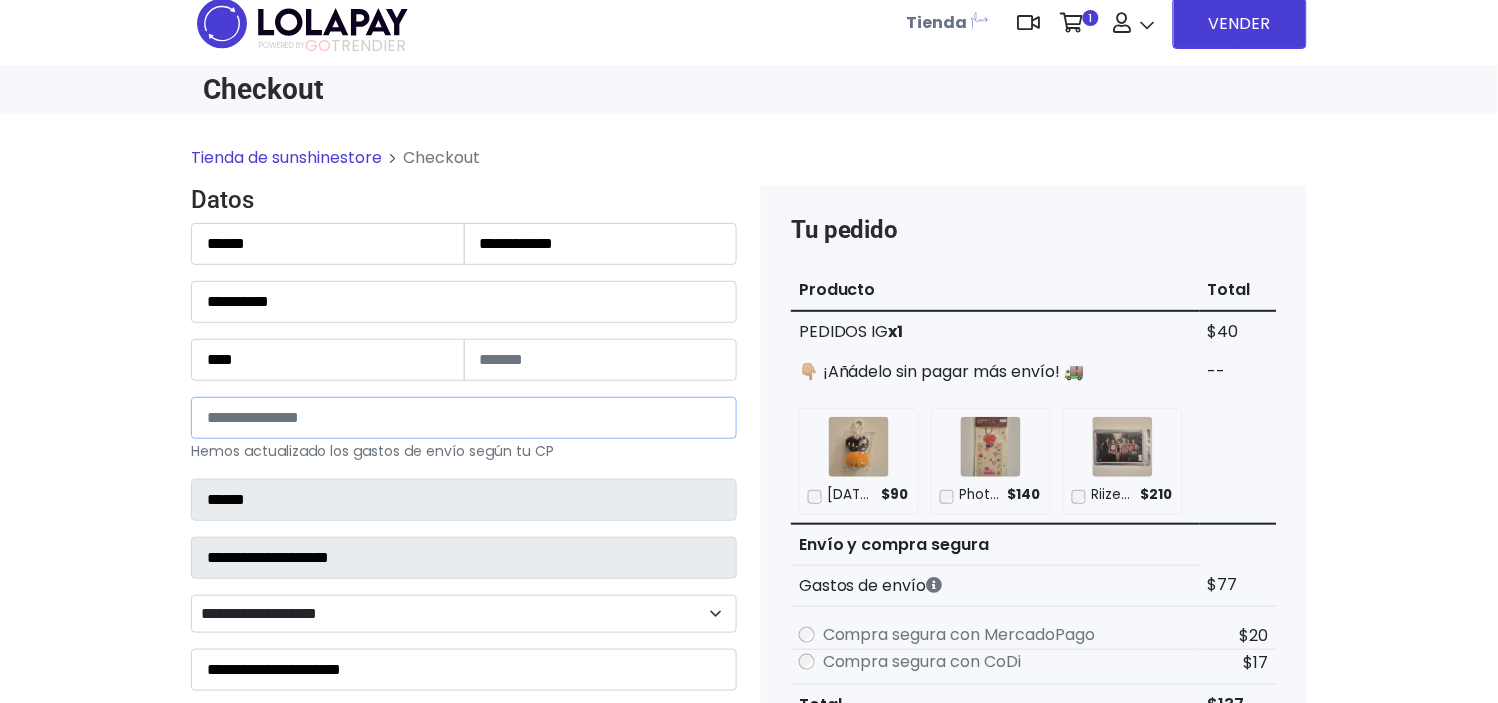 type on "*" 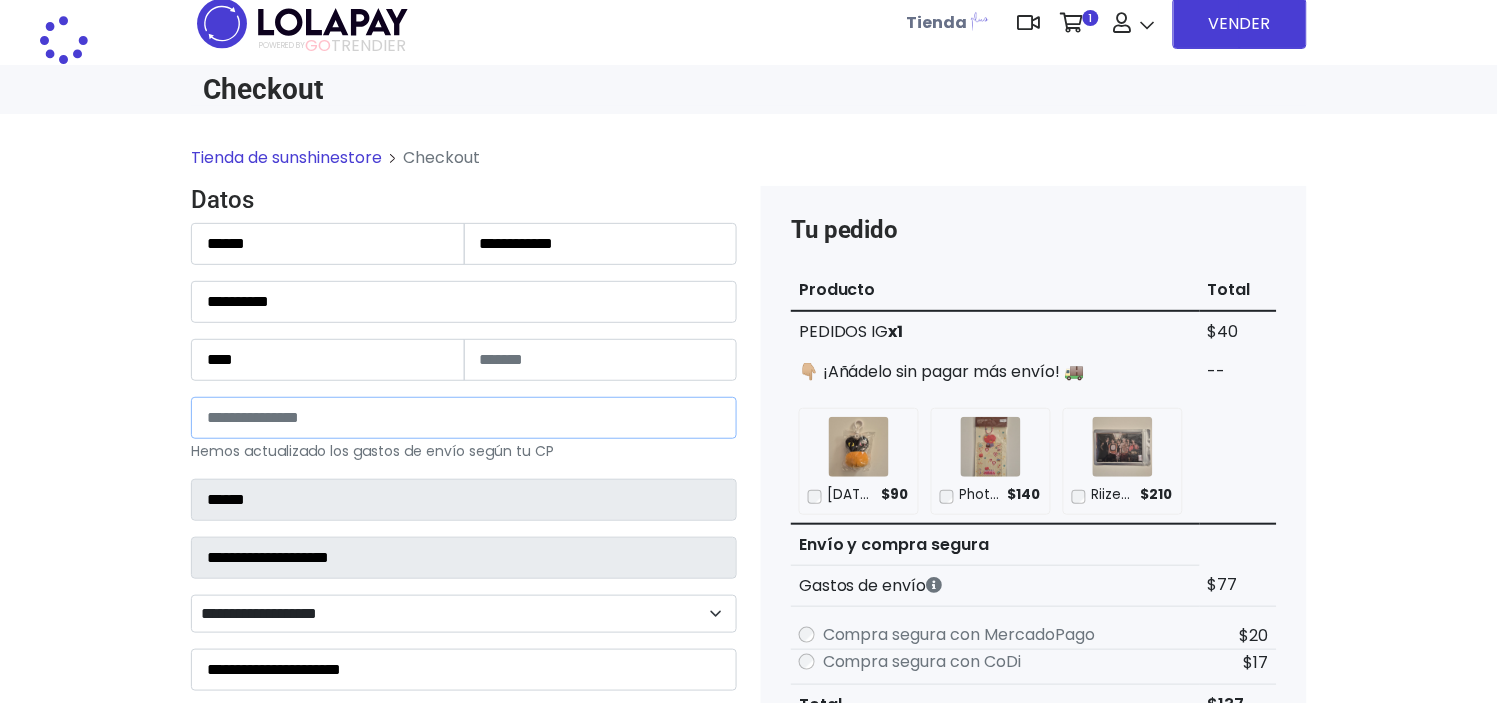 type on "******" 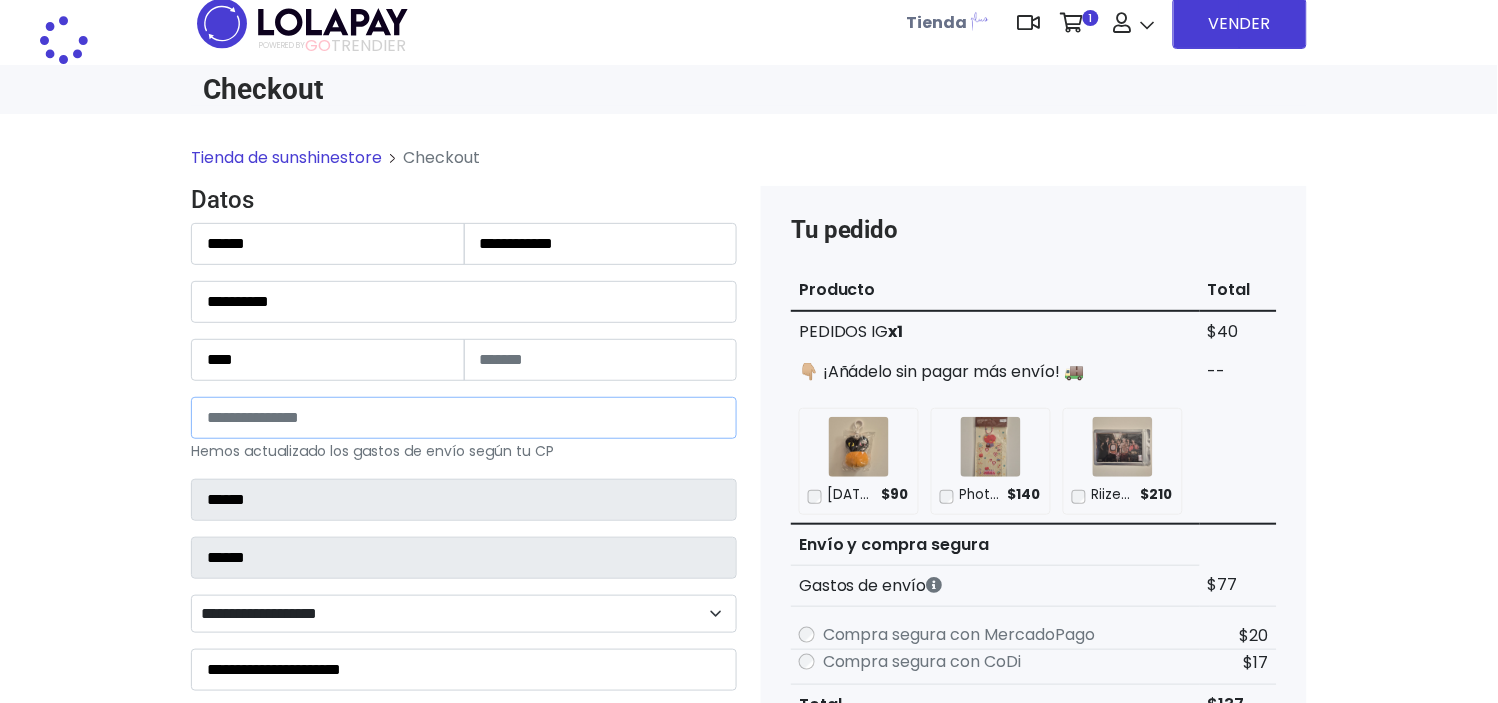 select 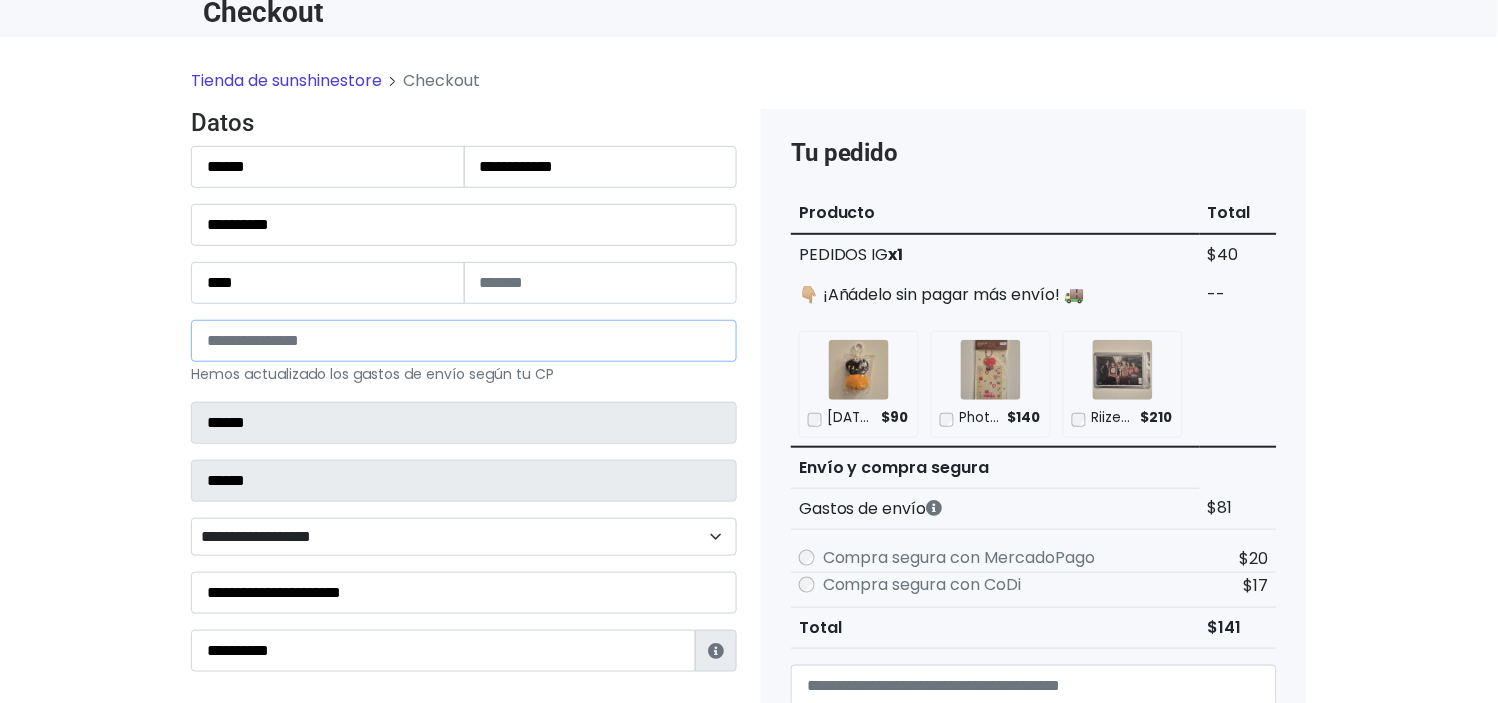 scroll, scrollTop: 96, scrollLeft: 0, axis: vertical 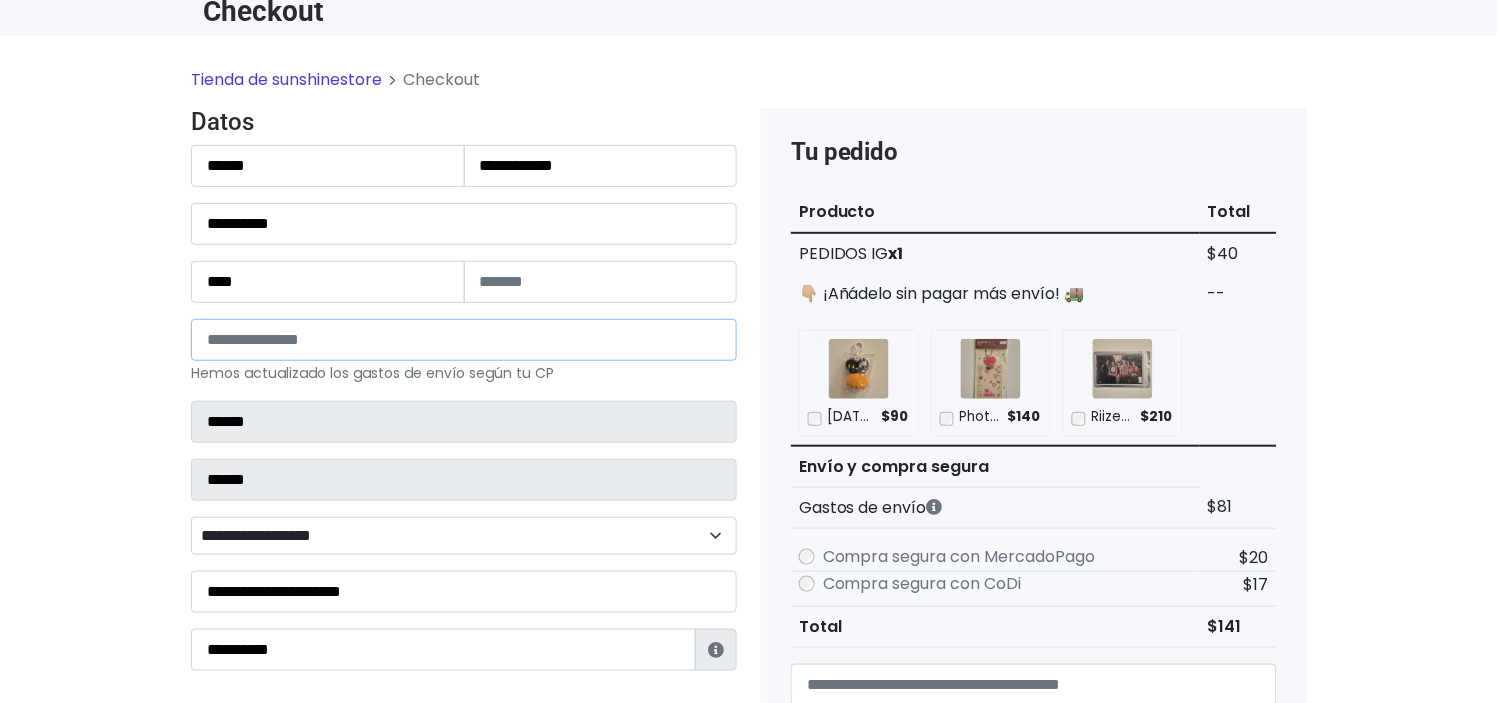 type on "*****" 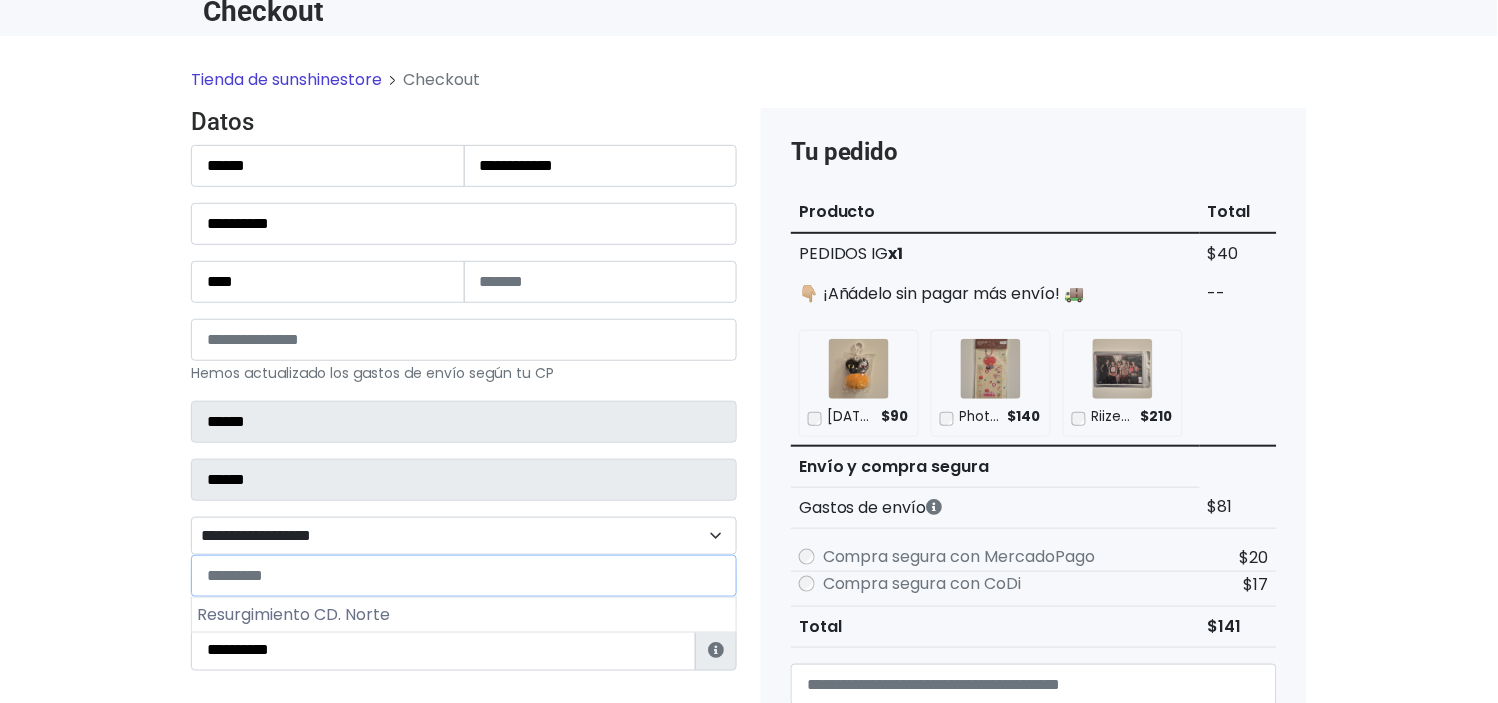 click on "**********" at bounding box center [464, 536] 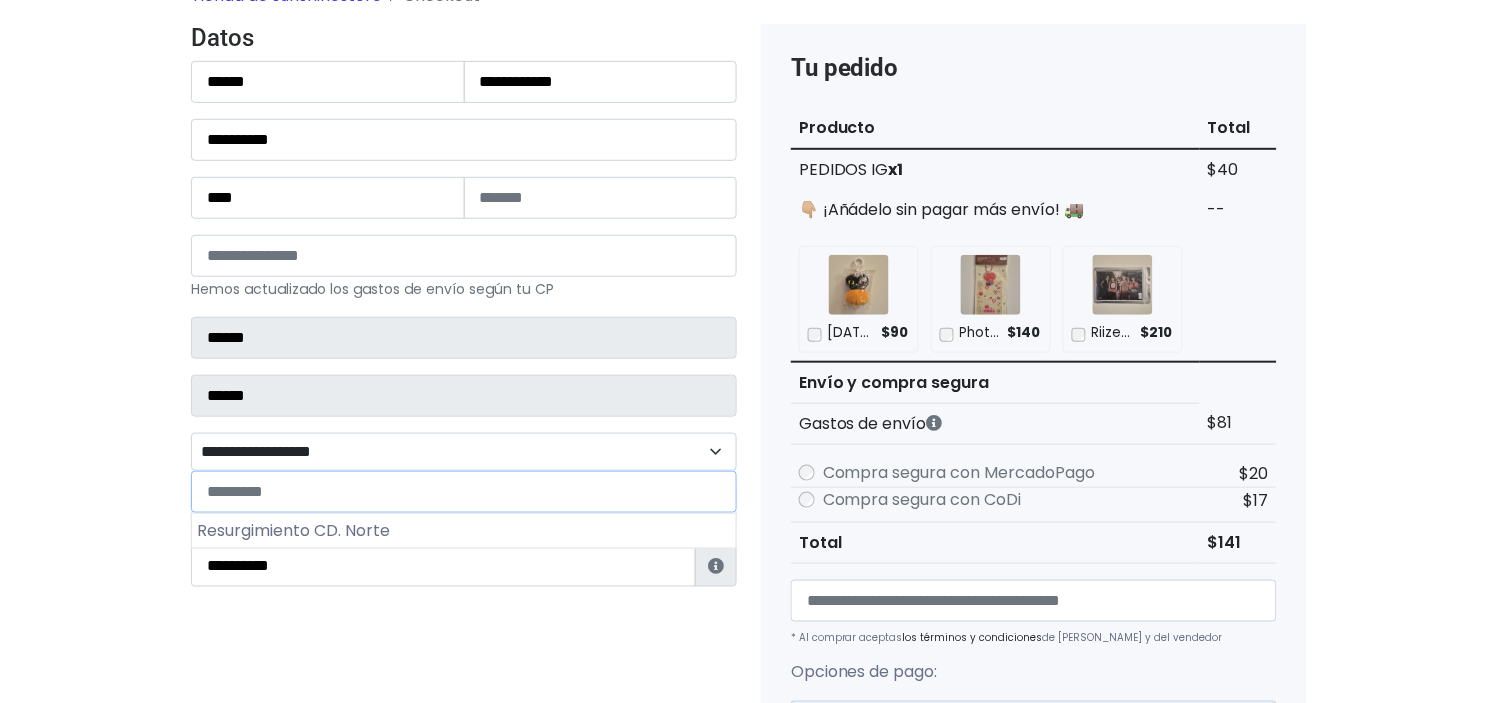 scroll, scrollTop: 184, scrollLeft: 0, axis: vertical 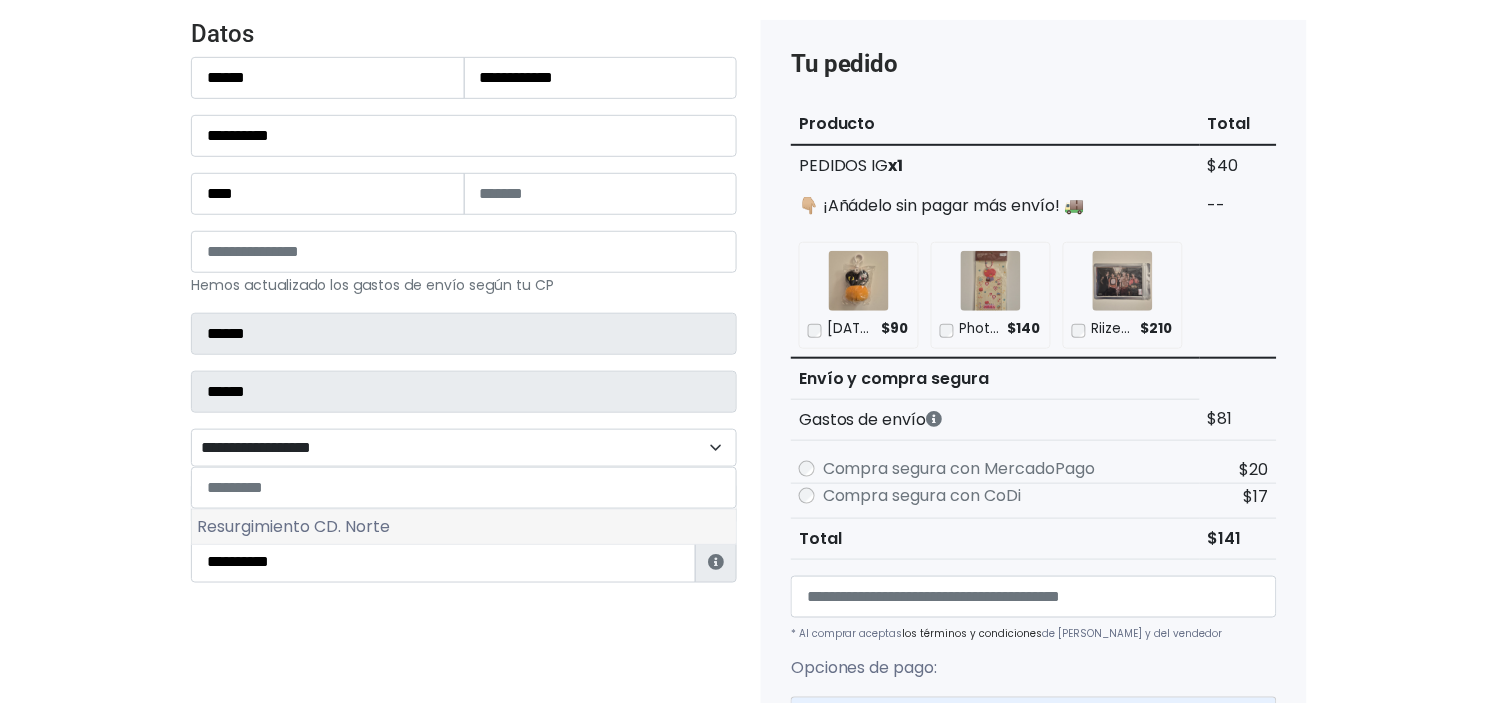 click on "Resurgimiento CD. Norte" at bounding box center [464, 527] 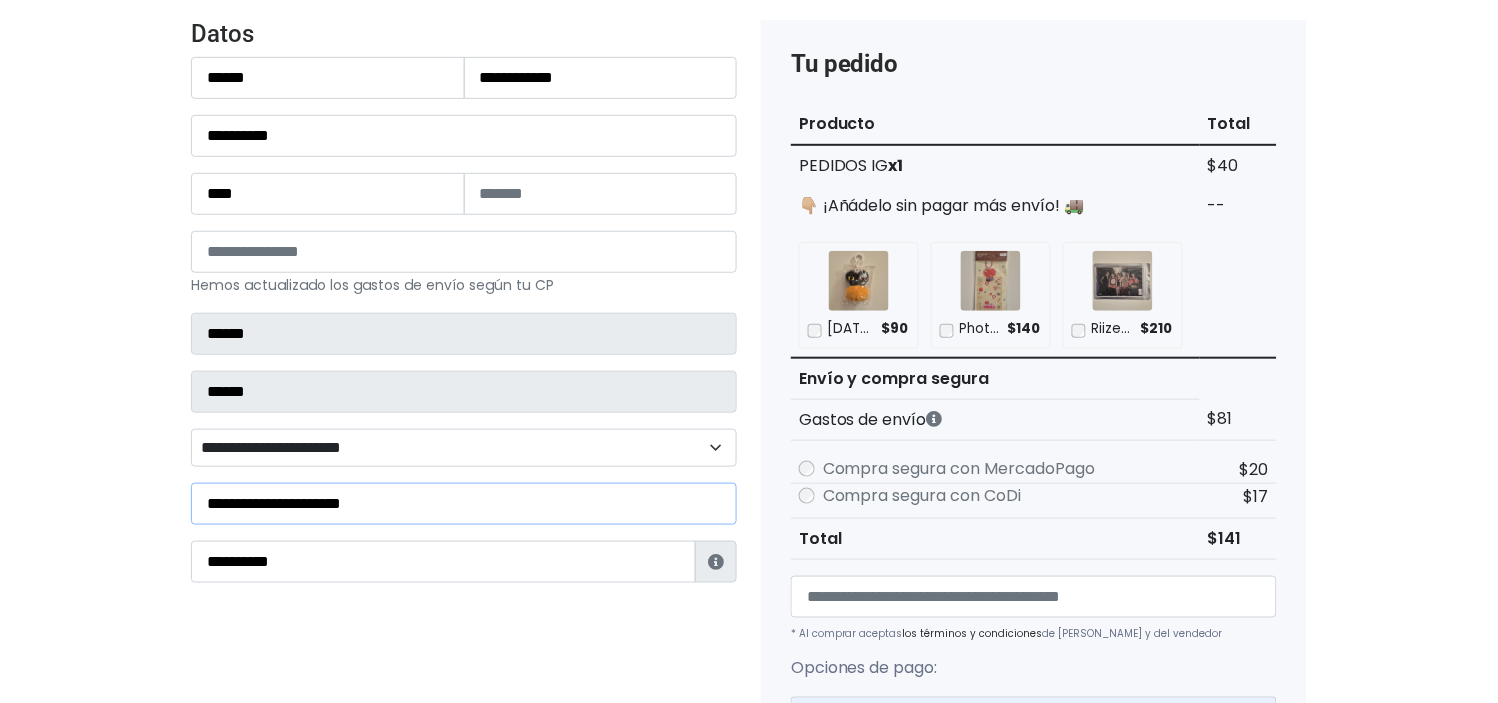 click on "**********" at bounding box center (464, 504) 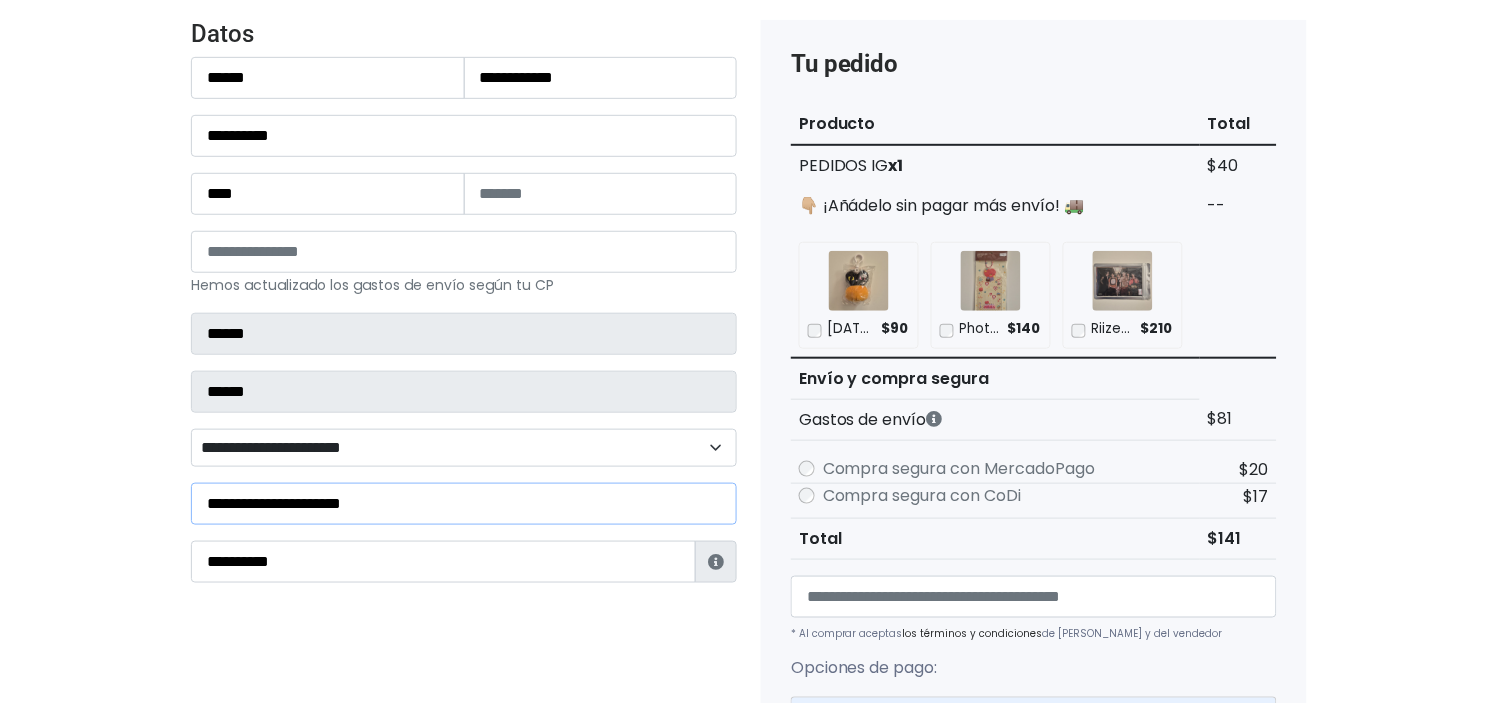 drag, startPoint x: 438, startPoint y: 524, endPoint x: 0, endPoint y: 480, distance: 440.2045 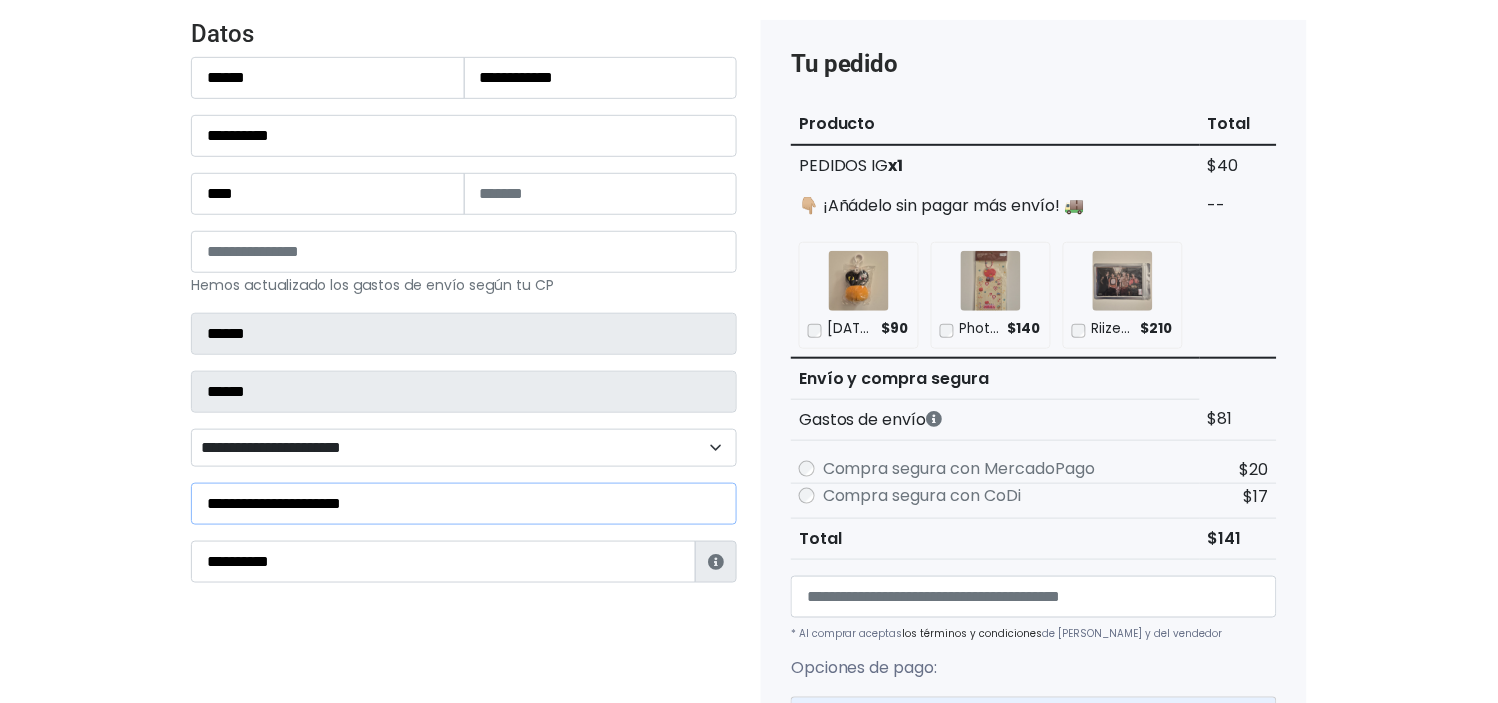 click on "Tienda de sunshinestore
Checkout
Datos
Información de Estafeta
Este CP es Ocurre Forzoso para Estafeta , por lo tanto es  responsabilidad del comprador hacer seguimiento del pedido y recogerlo en sucursal . No se hace devolución del costo de envío si el pedido regresa a remitente.
📦 ¿Dónde lo tengo que recoger?" at bounding box center (749, 674) 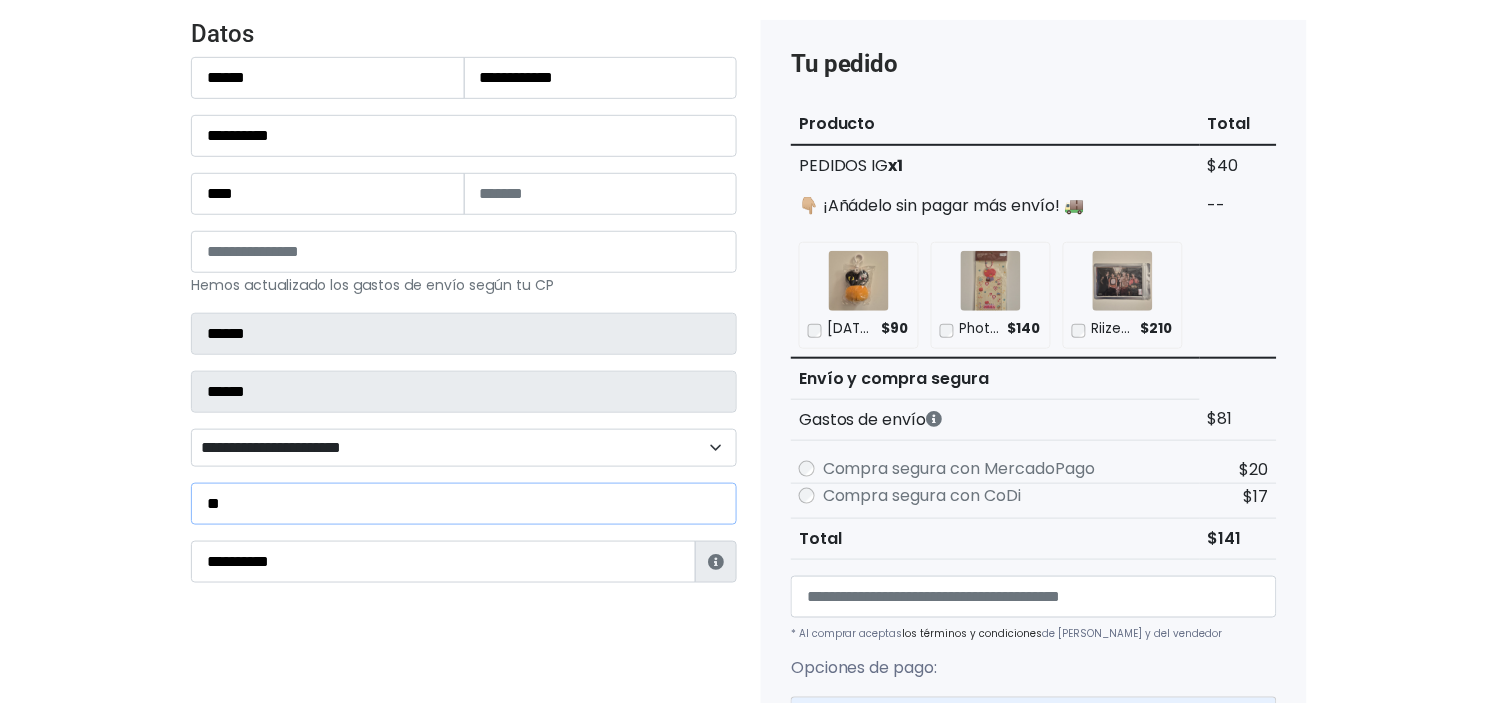 type on "*" 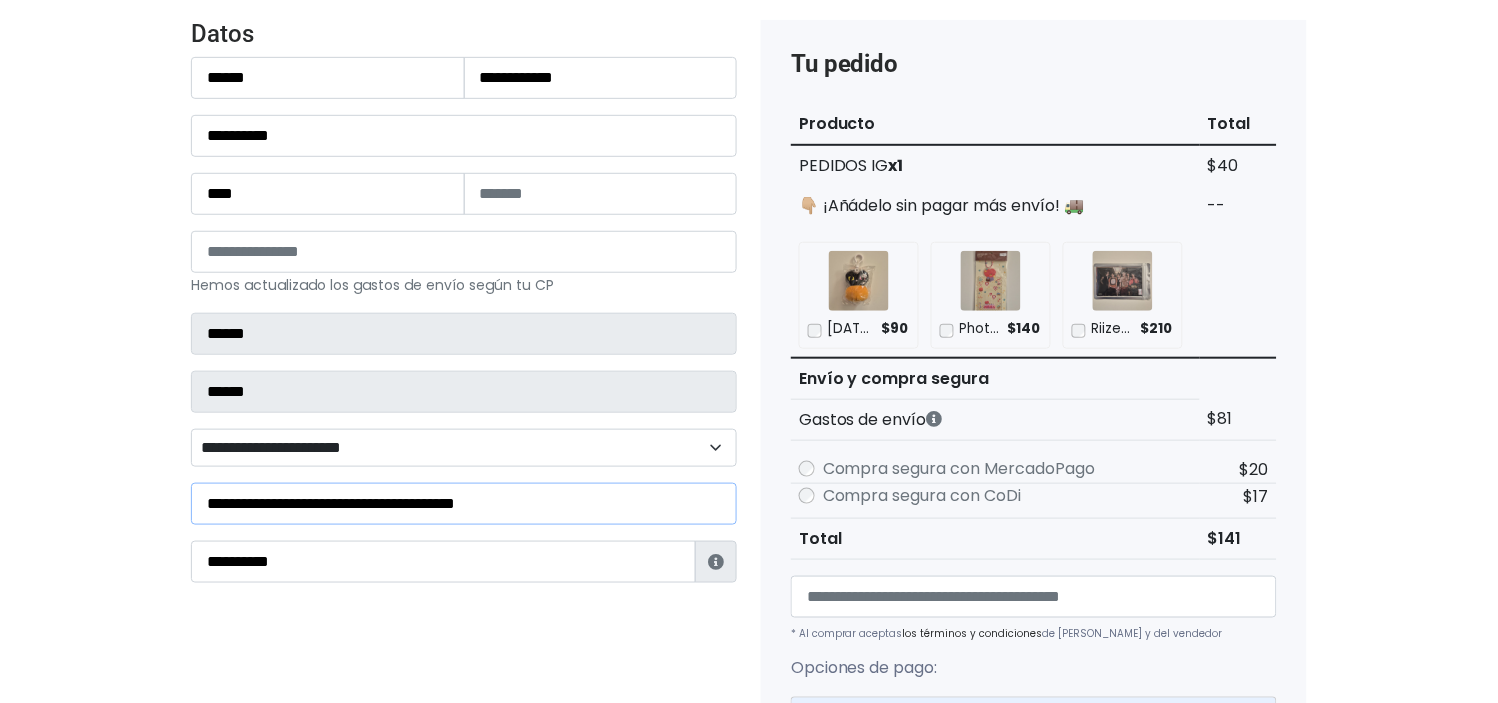 type on "**********" 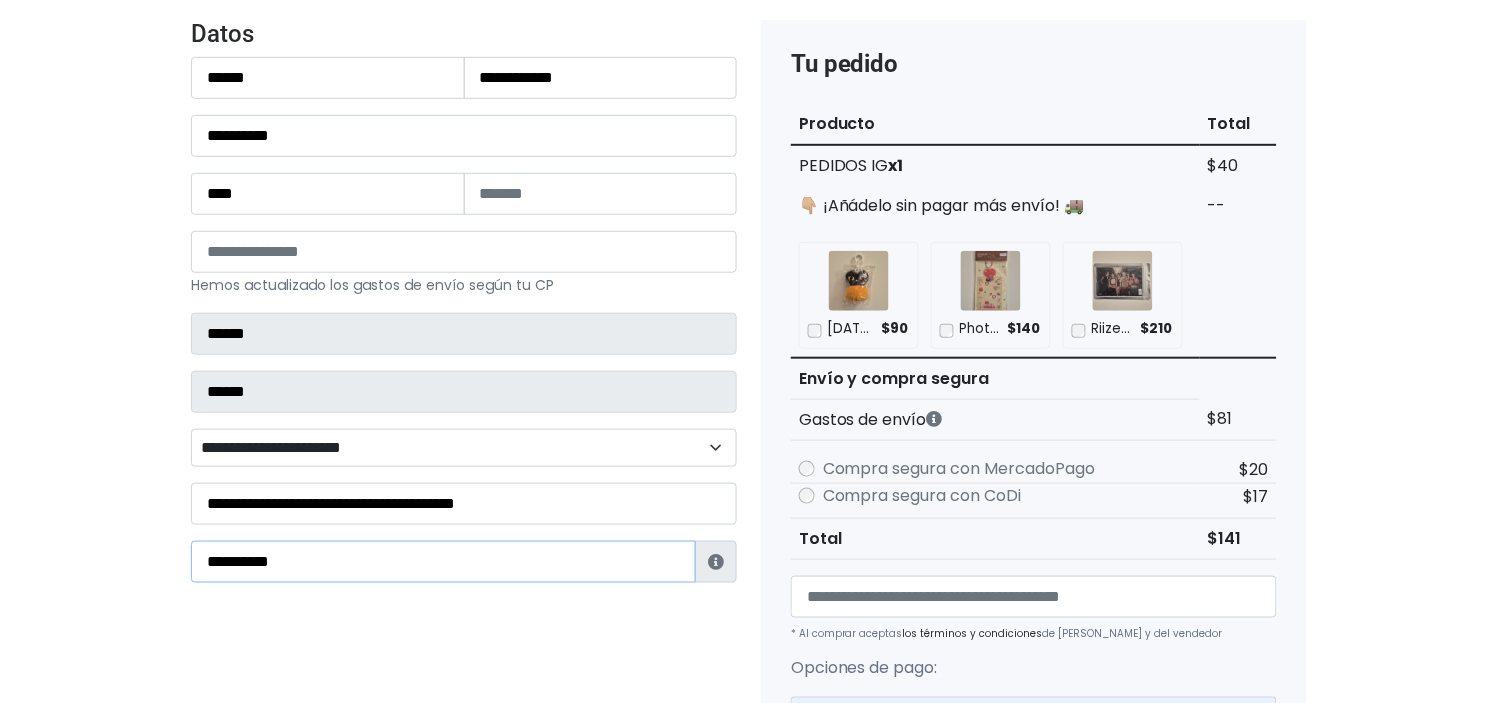 drag, startPoint x: 326, startPoint y: 573, endPoint x: 42, endPoint y: 522, distance: 288.54288 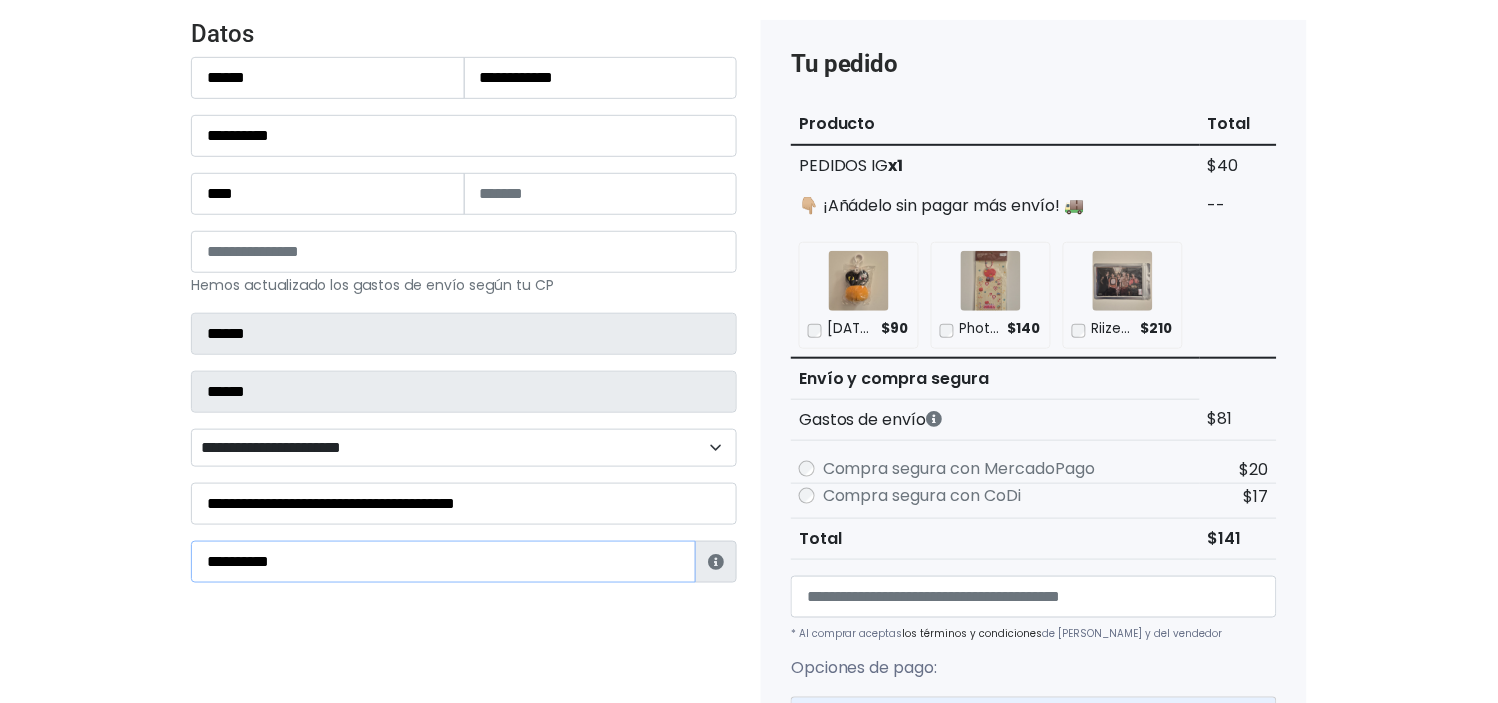 click on "Tienda de sunshinestore
Checkout
Datos
Información de Estafeta
Este CP es Ocurre Forzoso para Estafeta , por lo tanto es  responsabilidad del comprador hacer seguimiento del pedido y recogerlo en sucursal . No se hace devolución del costo de envío si el pedido regresa a remitente.
📦 ¿Dónde lo tengo que recoger?" at bounding box center [749, 674] 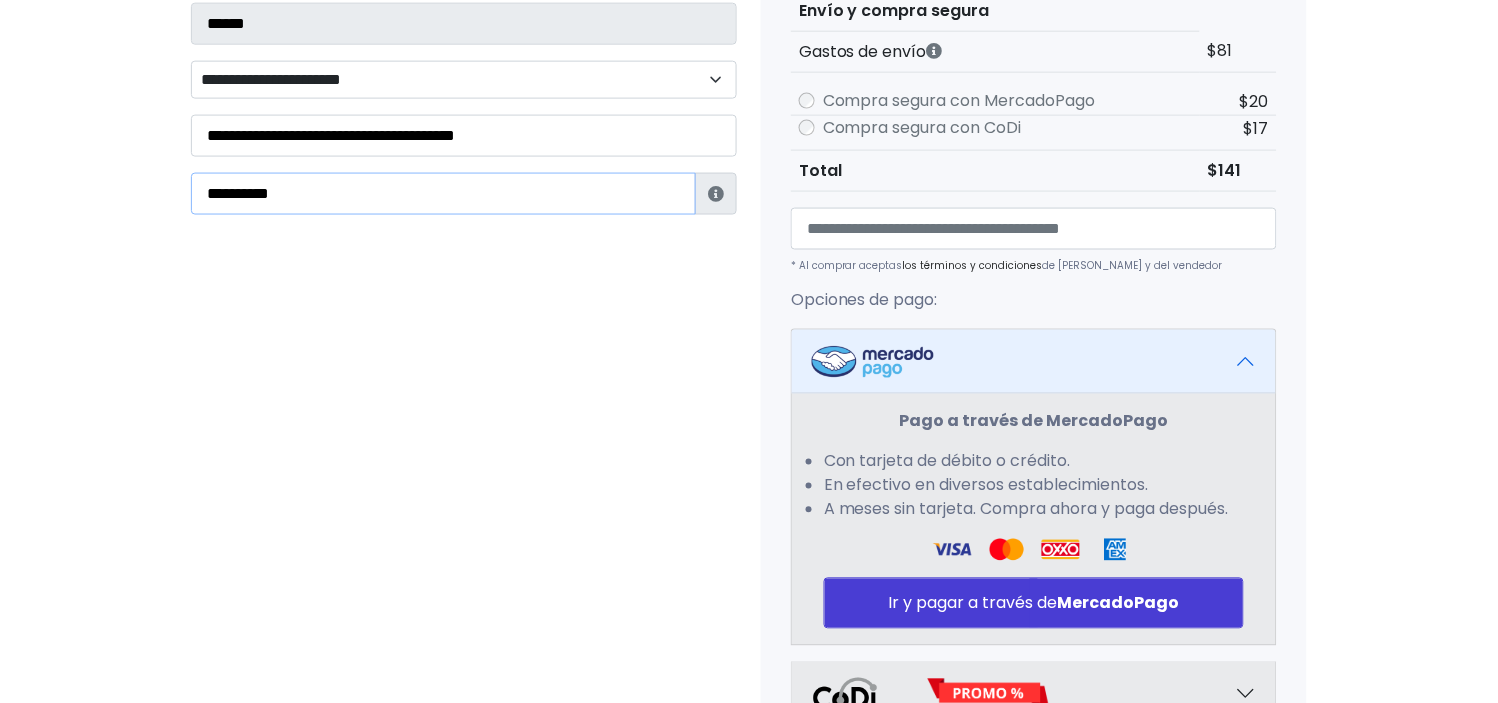 scroll, scrollTop: 553, scrollLeft: 0, axis: vertical 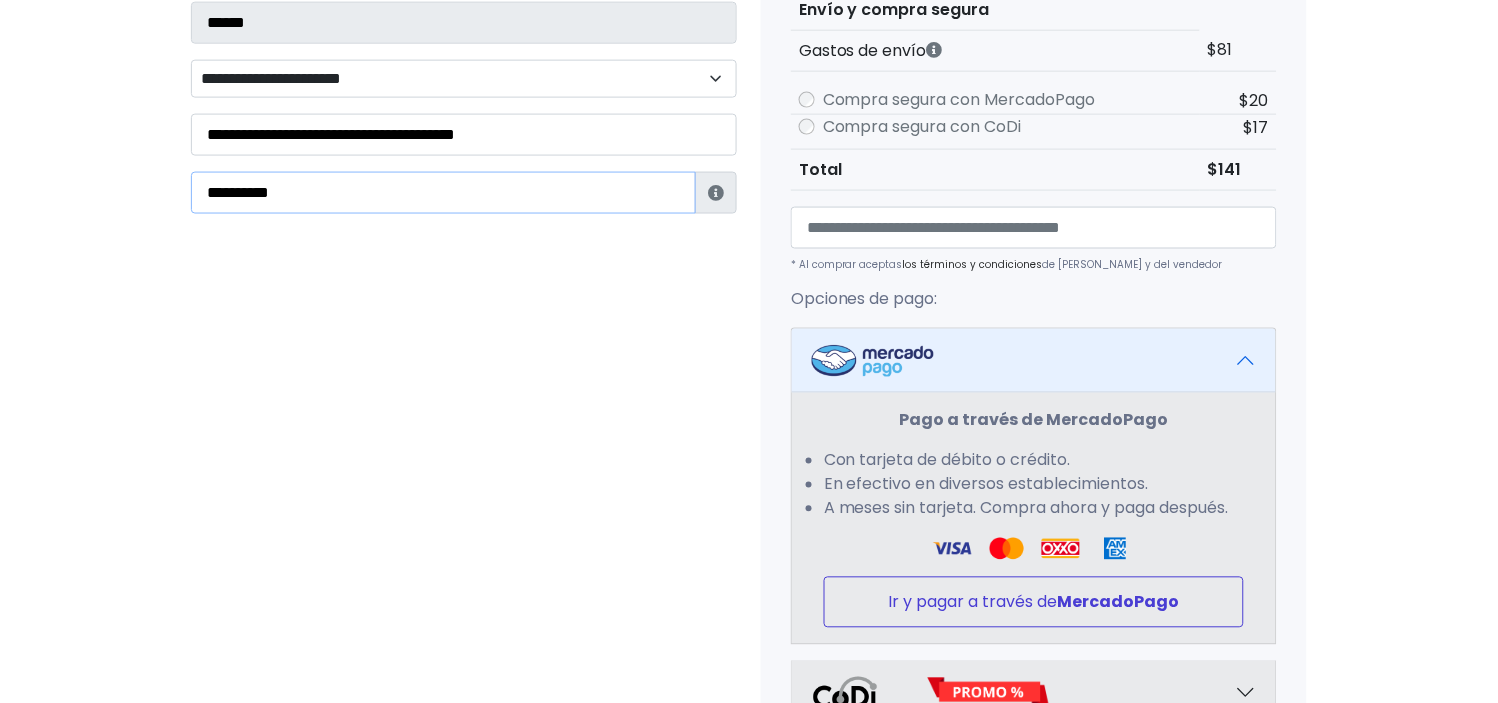 type on "**********" 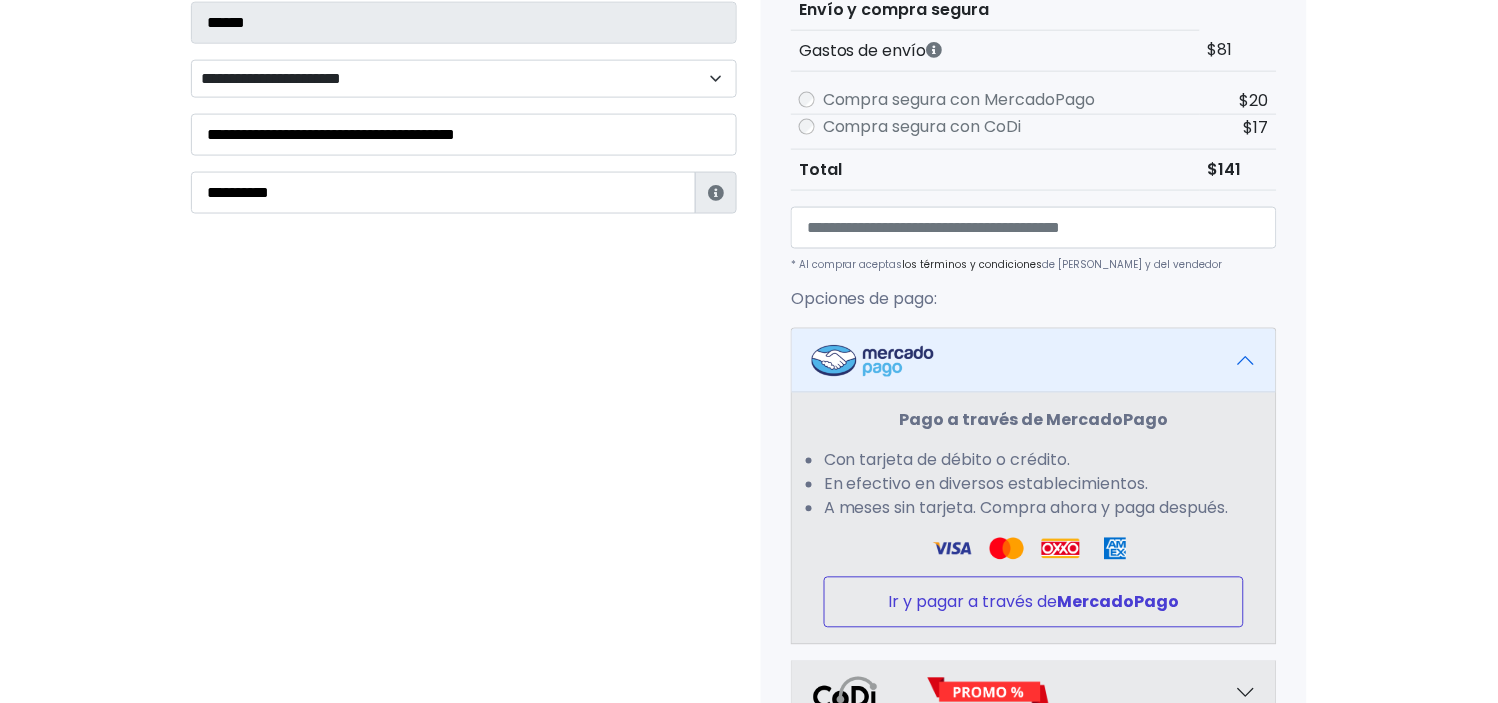 click on "Ir y pagar a través de  MercadoPago" at bounding box center (1034, 602) 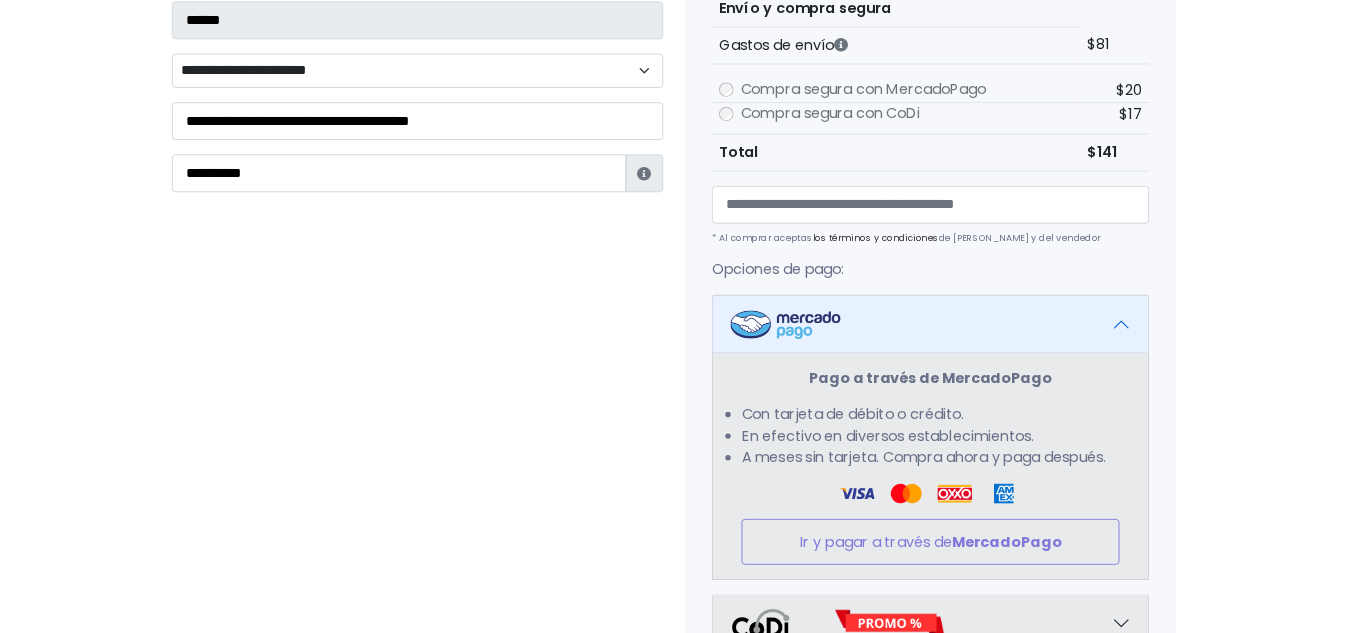 scroll, scrollTop: 553, scrollLeft: 0, axis: vertical 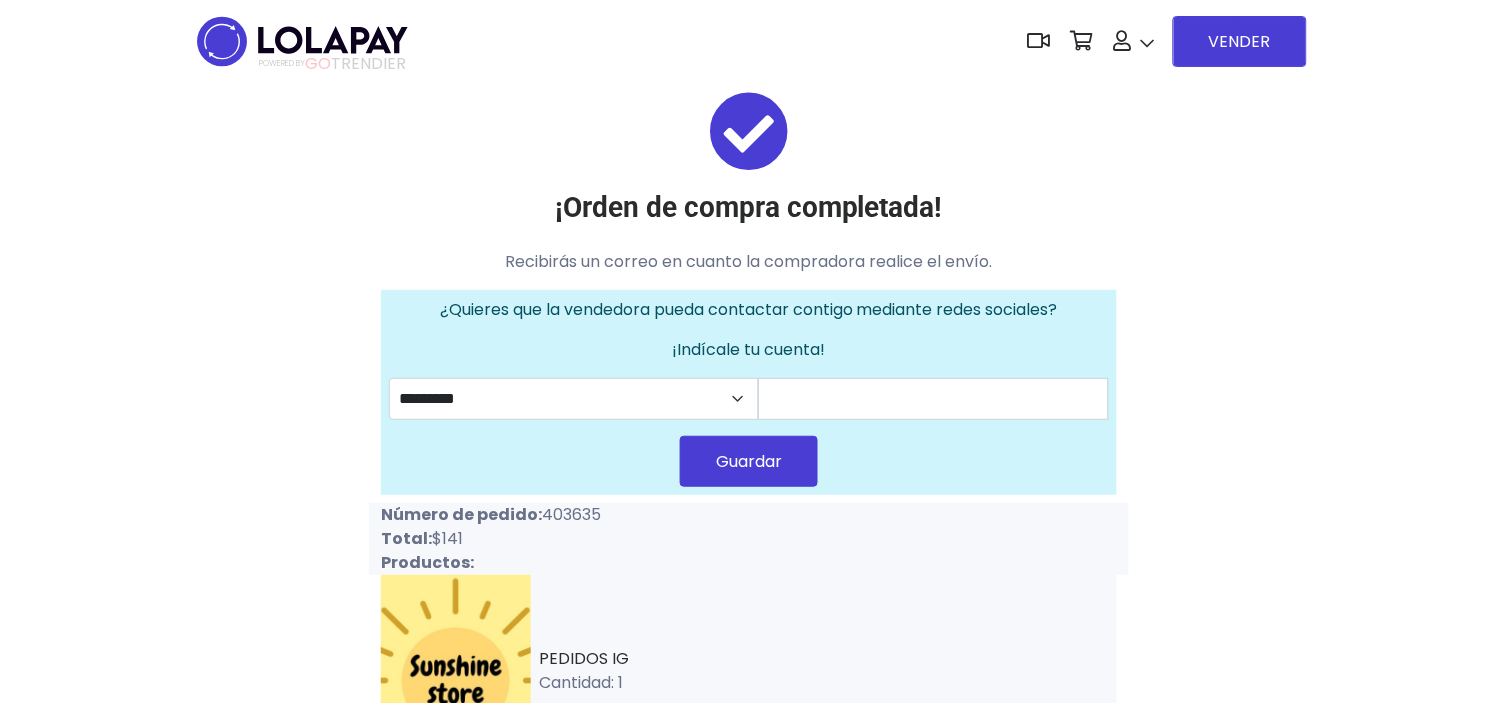 click at bounding box center (302, 41) 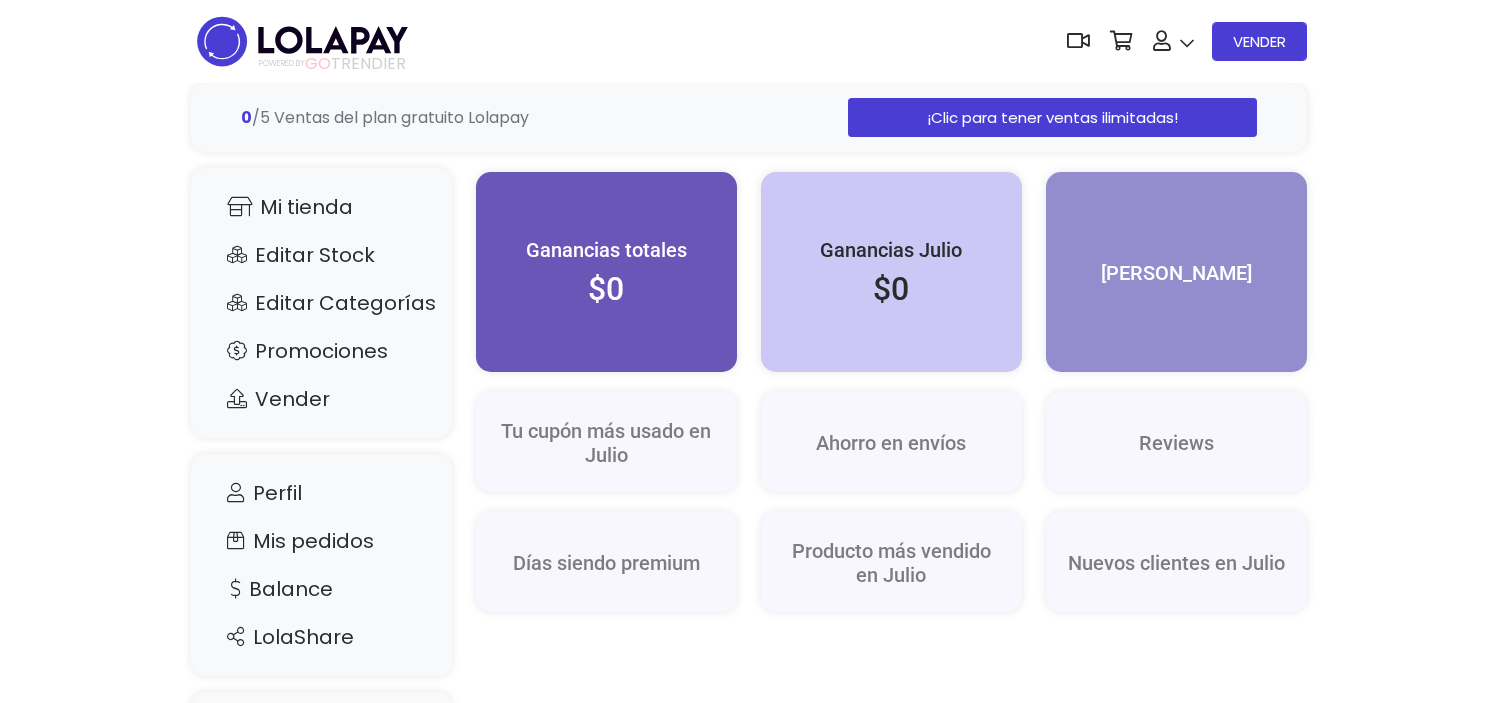 scroll, scrollTop: 0, scrollLeft: 0, axis: both 